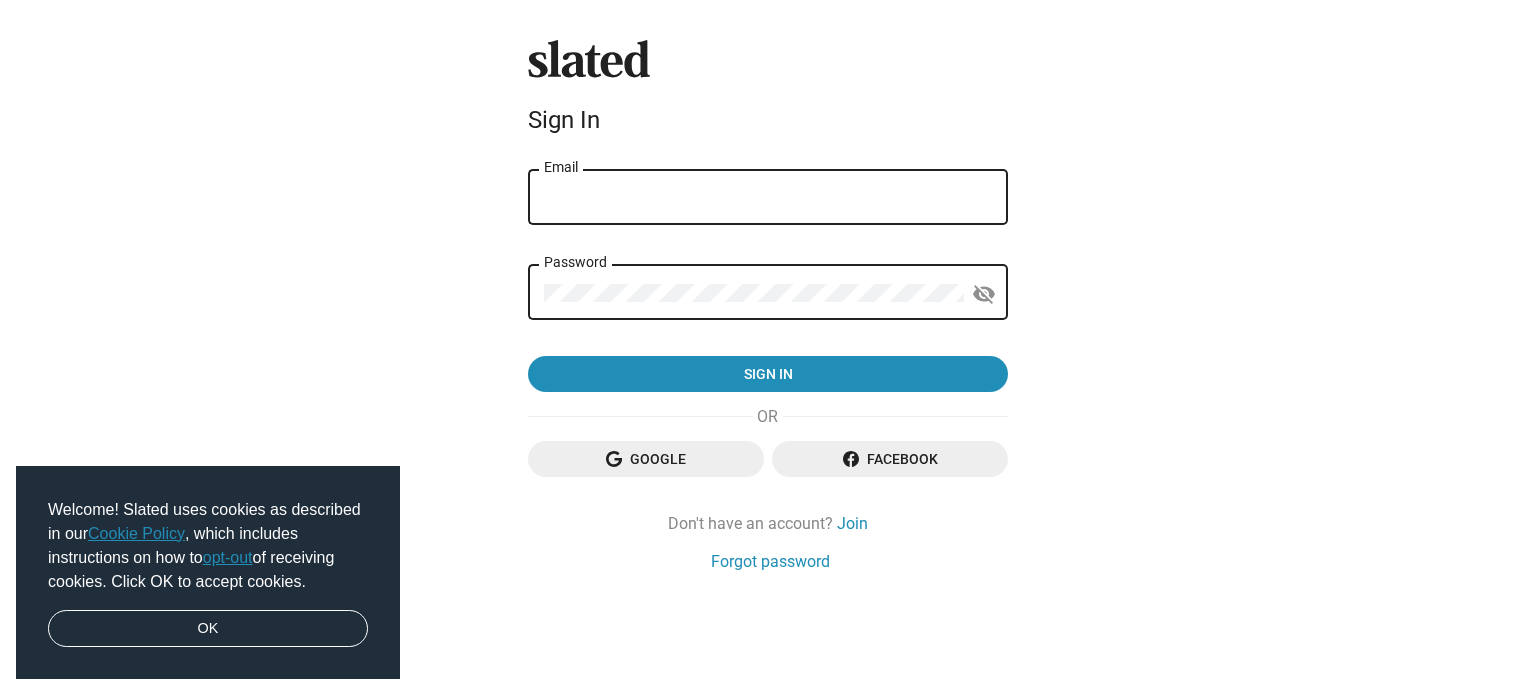 scroll, scrollTop: 0, scrollLeft: 0, axis: both 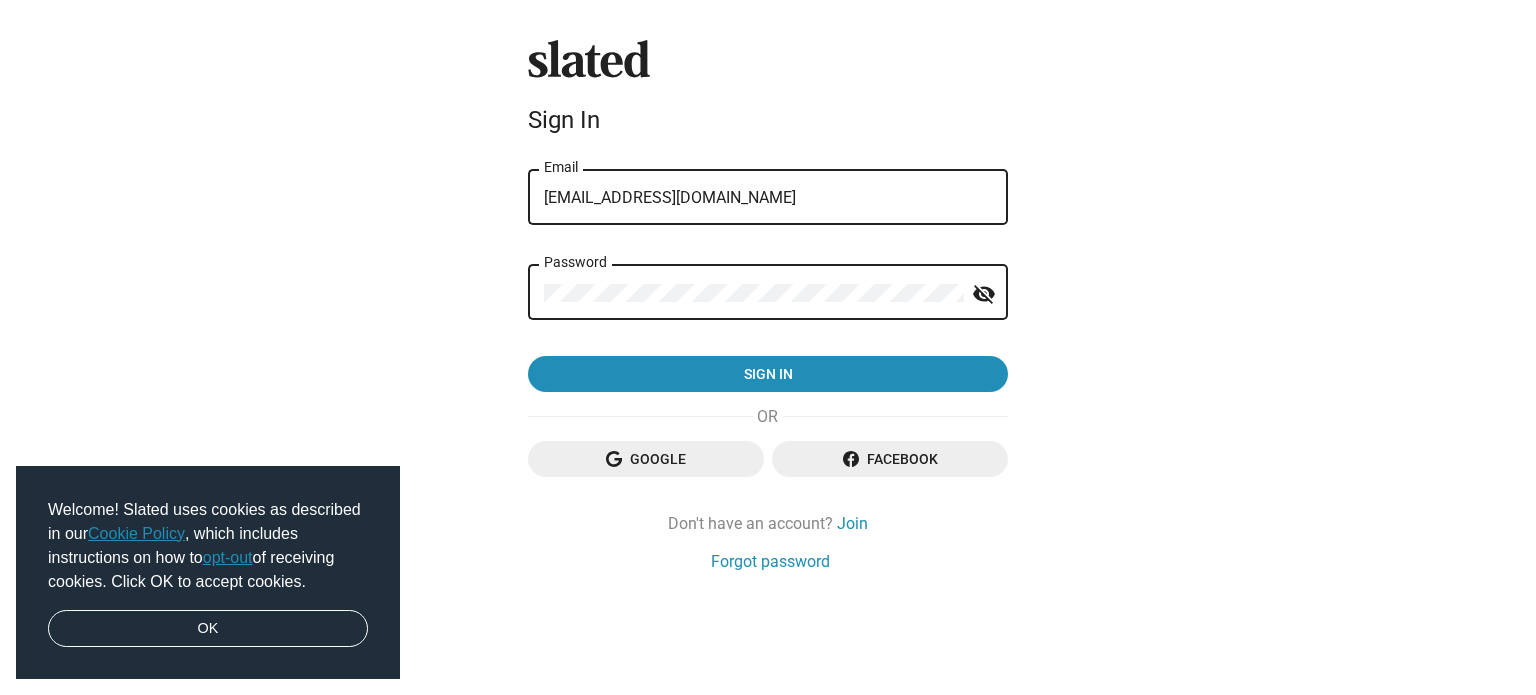 click on "visibility_off" 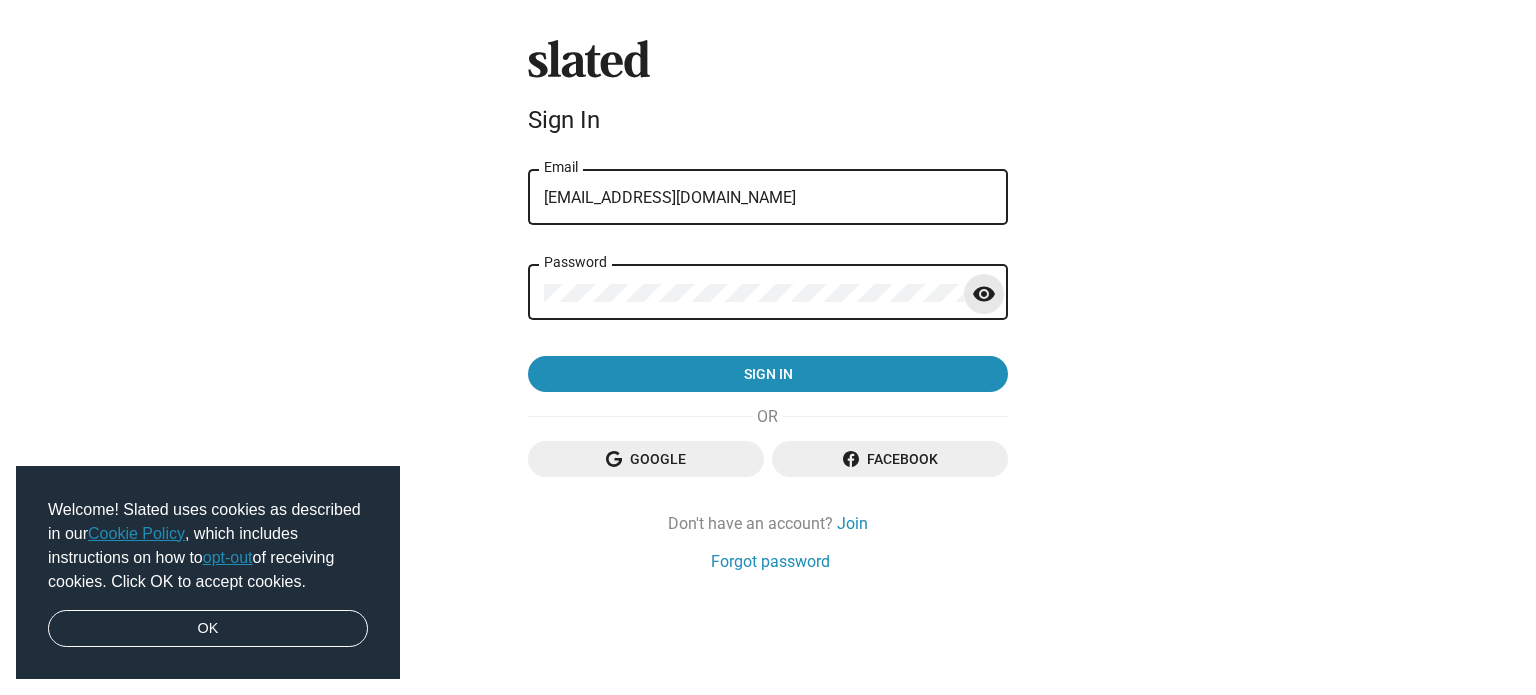 click on "visibility" 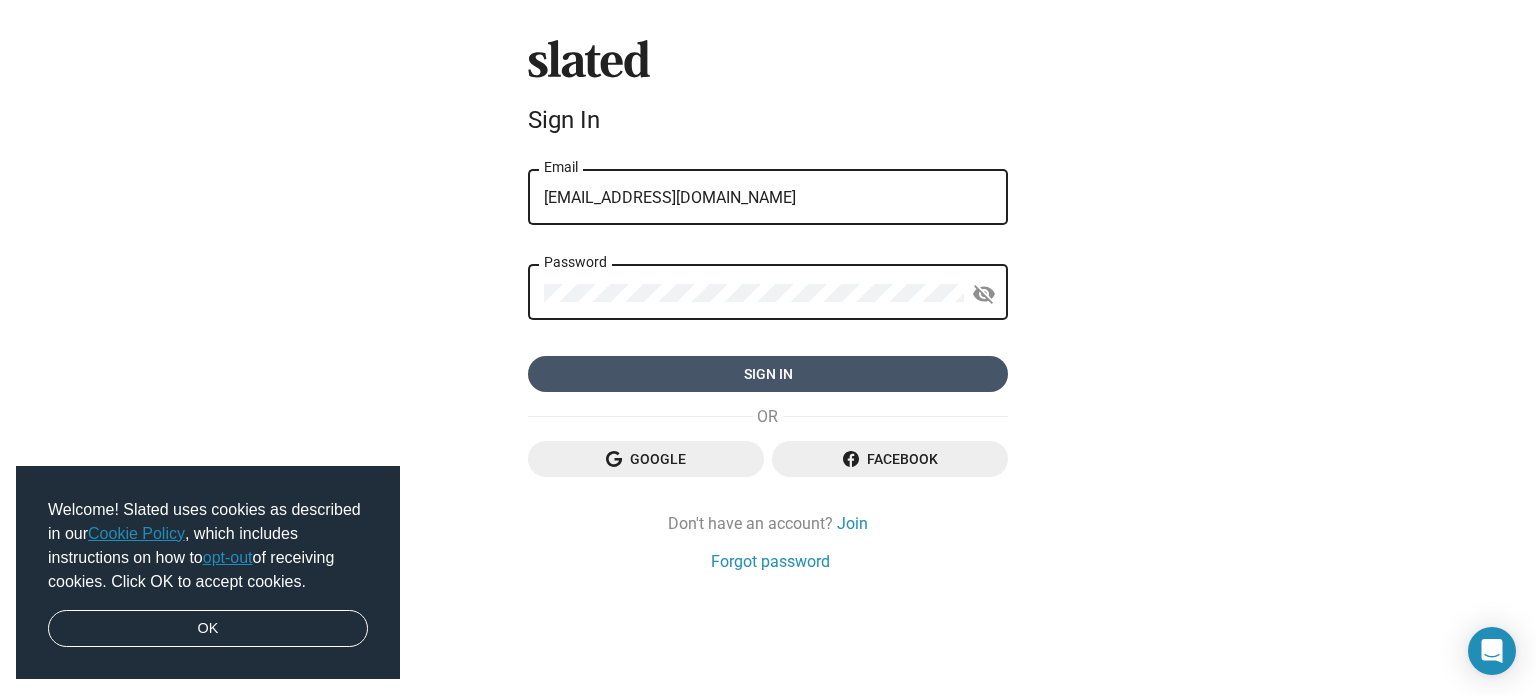 click on "Sign in" 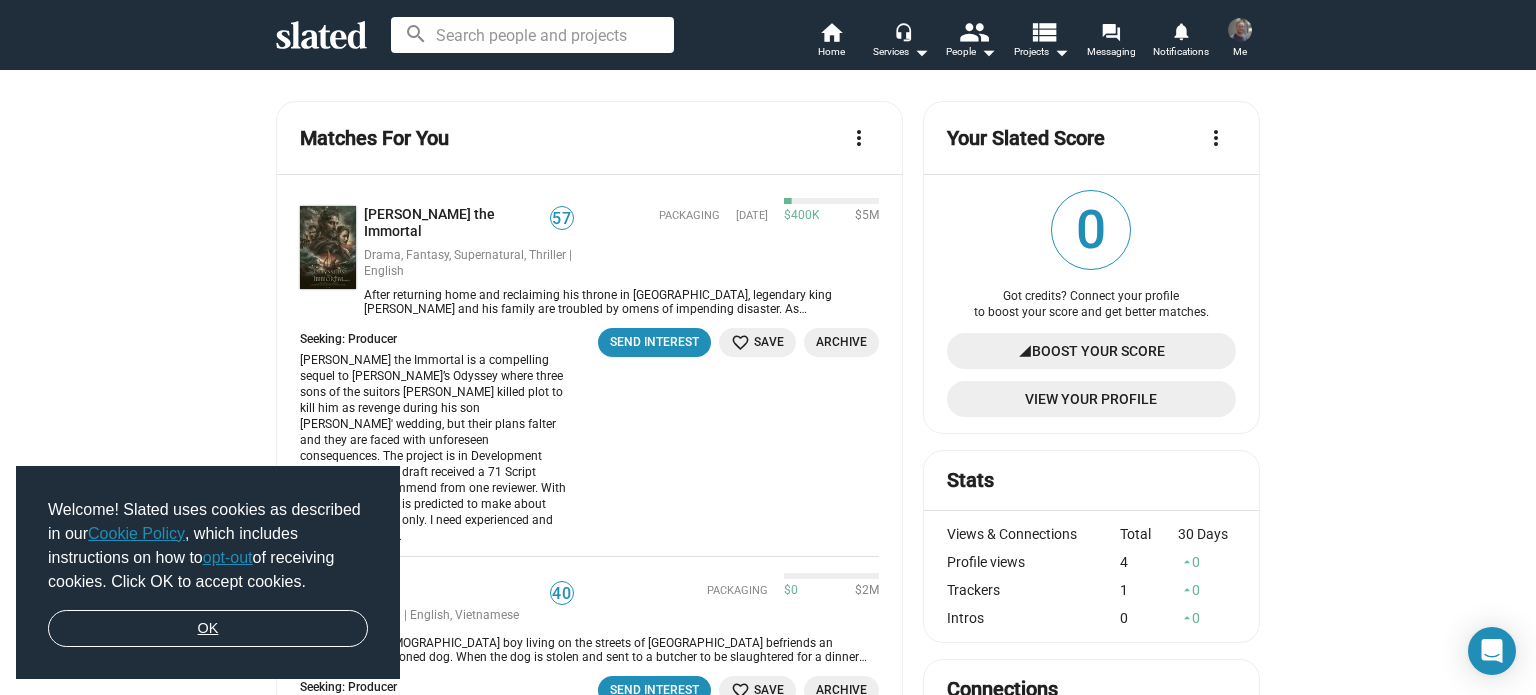 click on "OK" at bounding box center [208, 629] 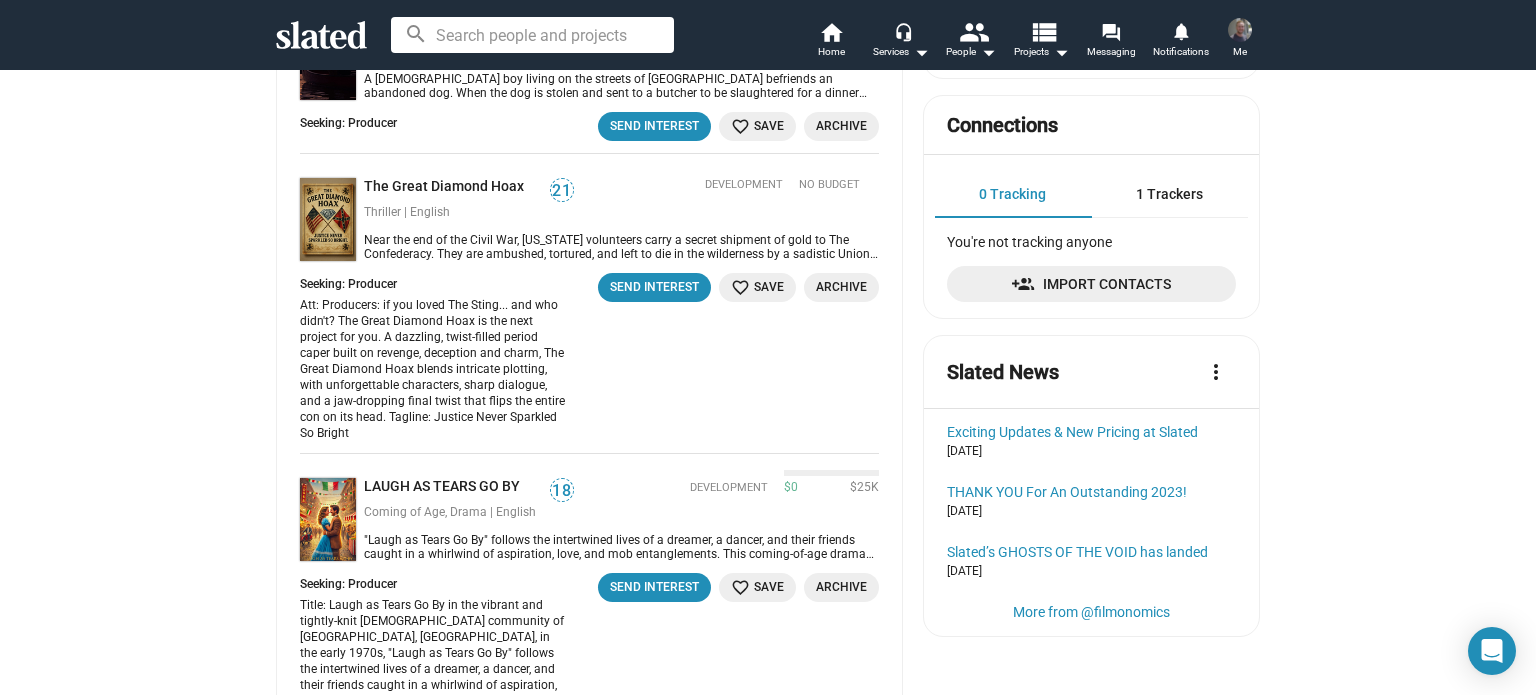 scroll, scrollTop: 600, scrollLeft: 0, axis: vertical 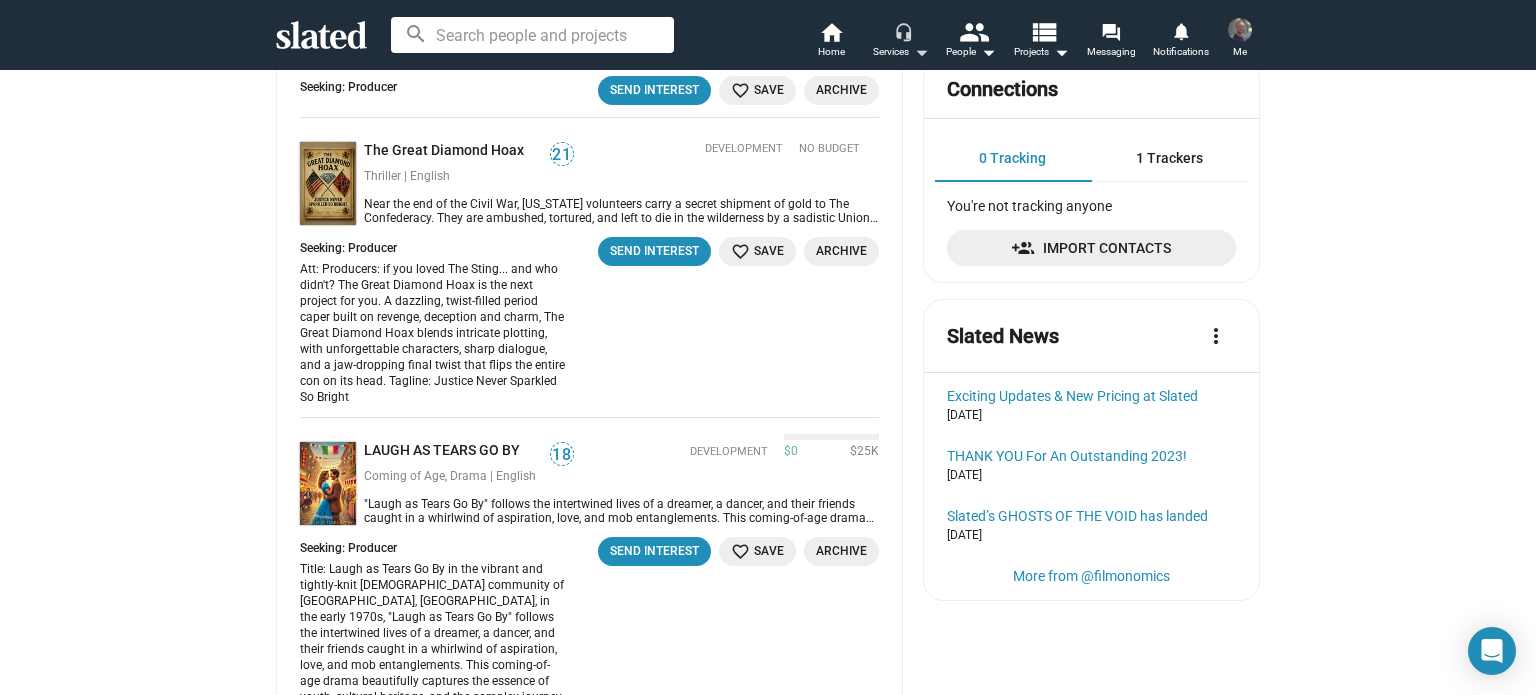 click on "arrow_drop_down" at bounding box center (921, 52) 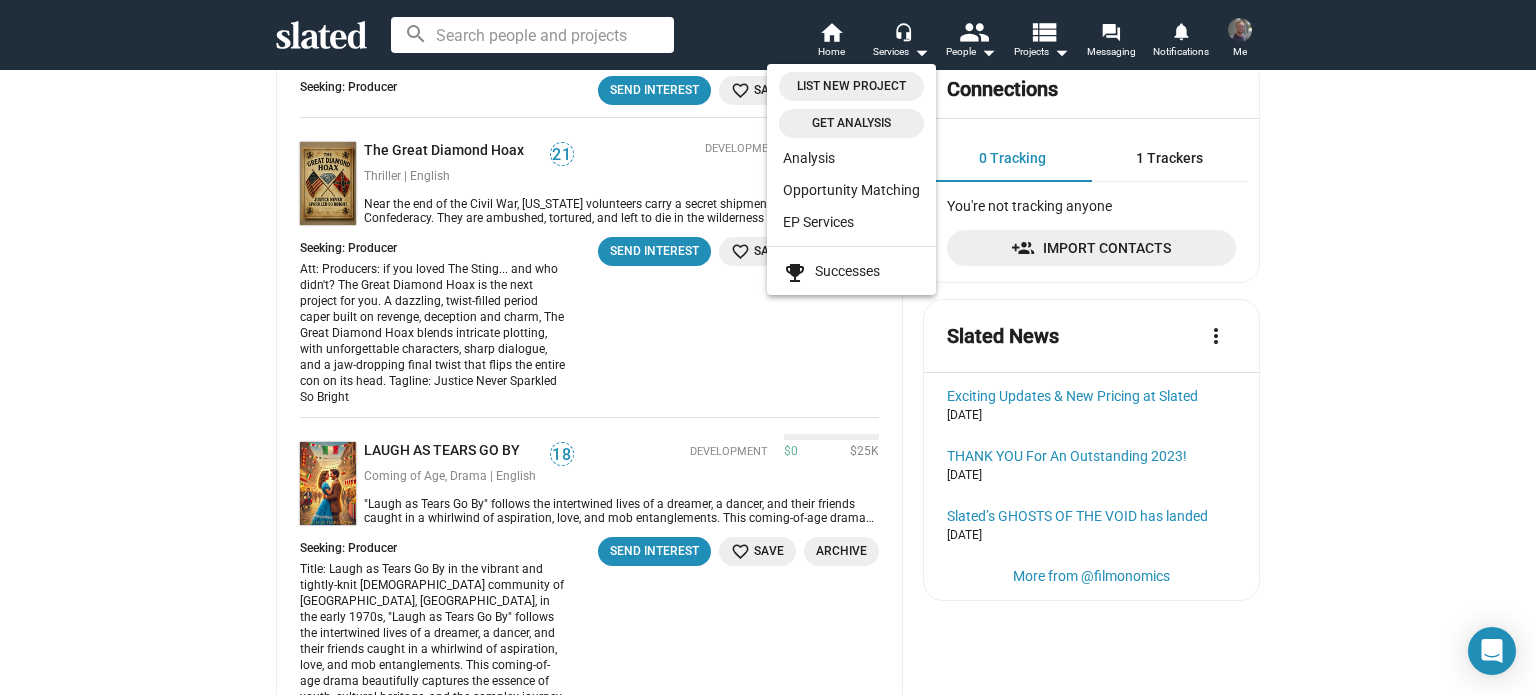 click at bounding box center (768, 347) 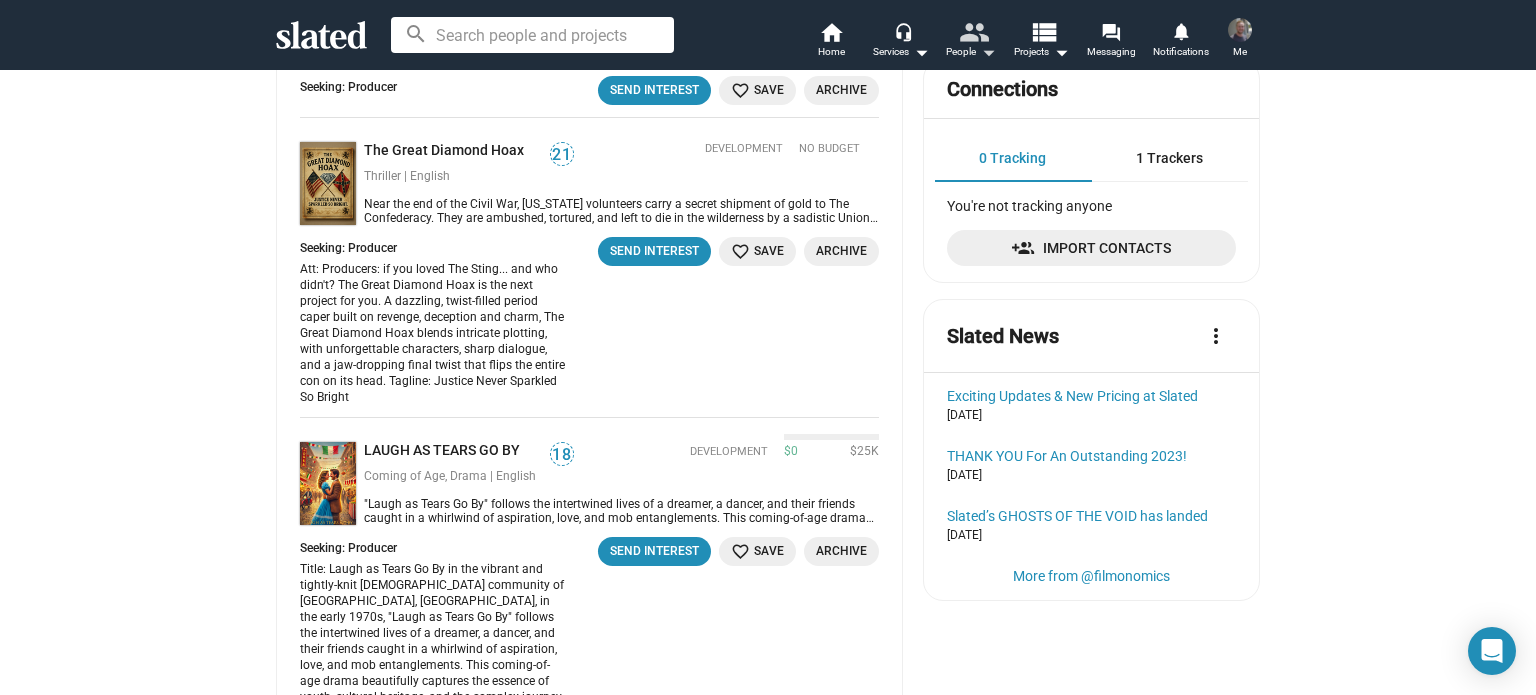 click on "people" at bounding box center [973, 31] 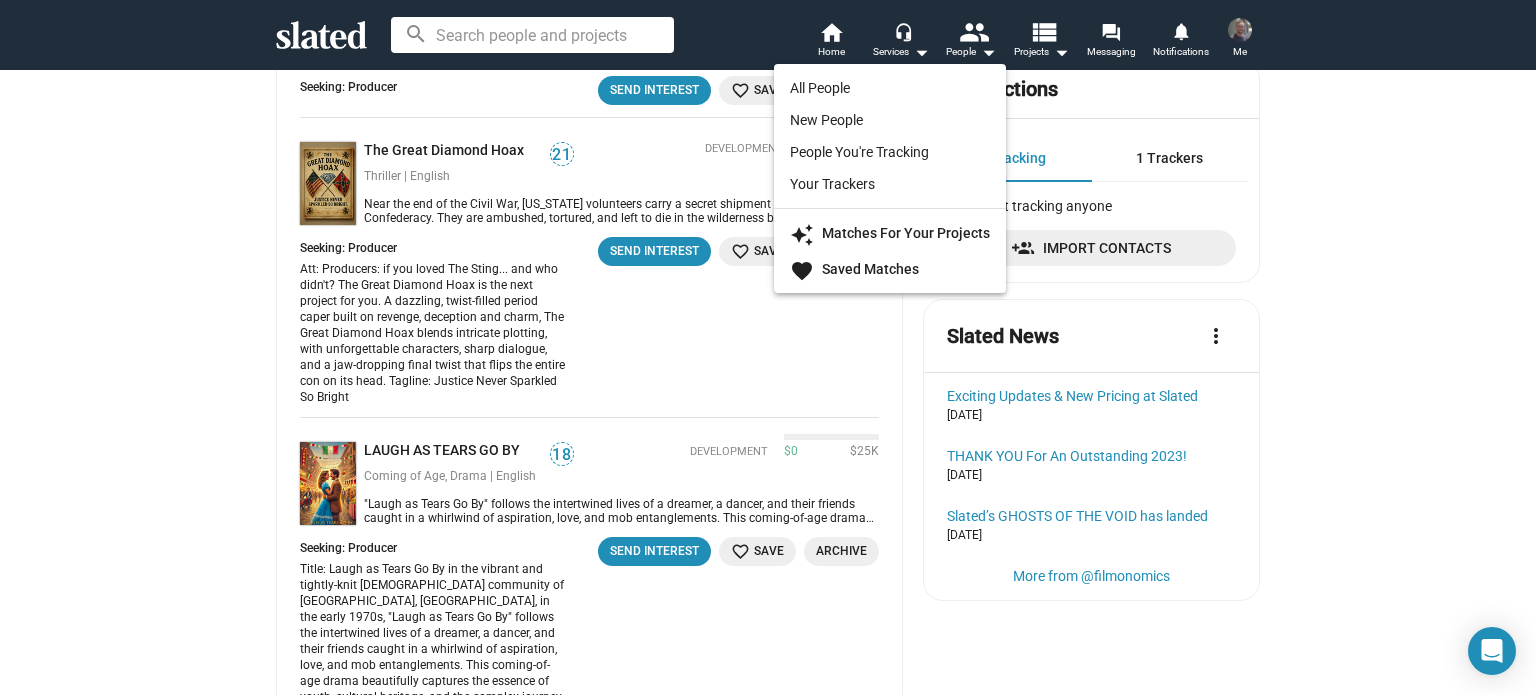 click at bounding box center [768, 347] 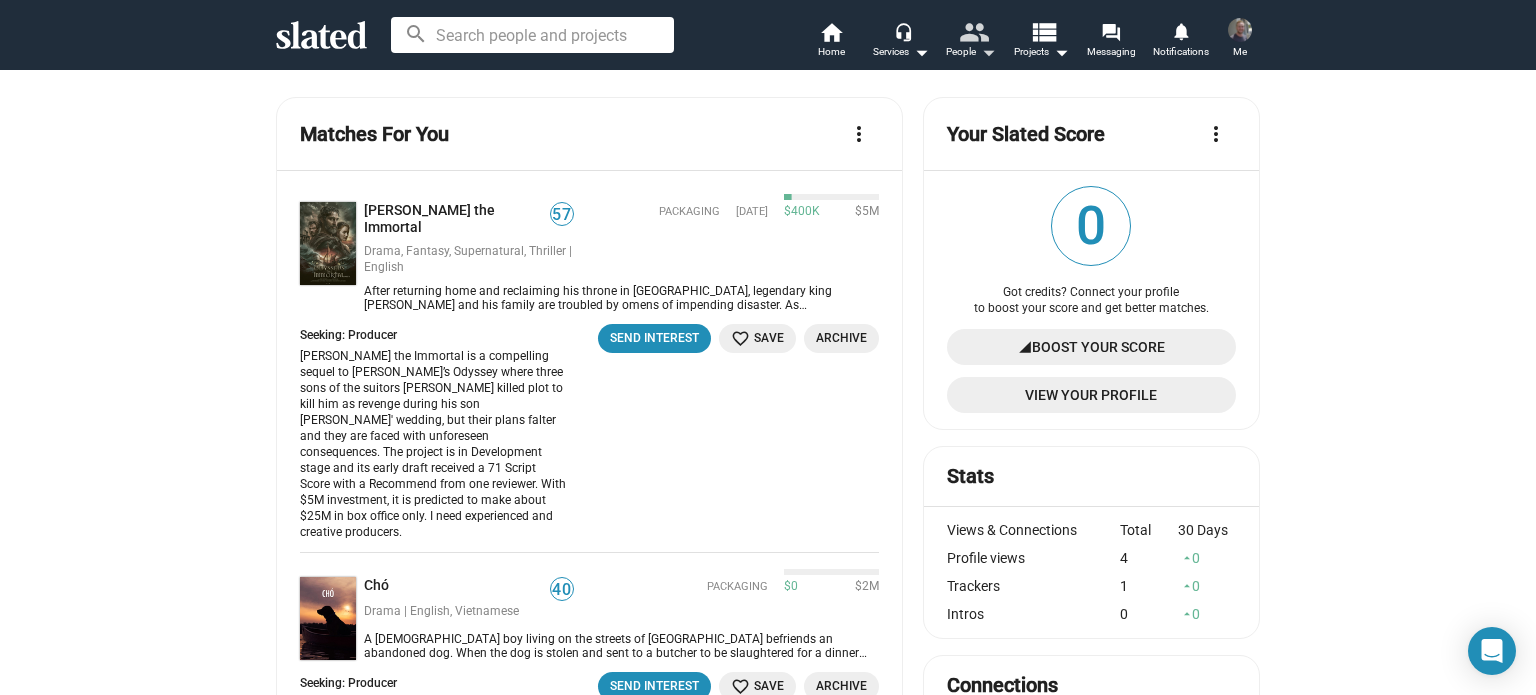 scroll, scrollTop: 0, scrollLeft: 0, axis: both 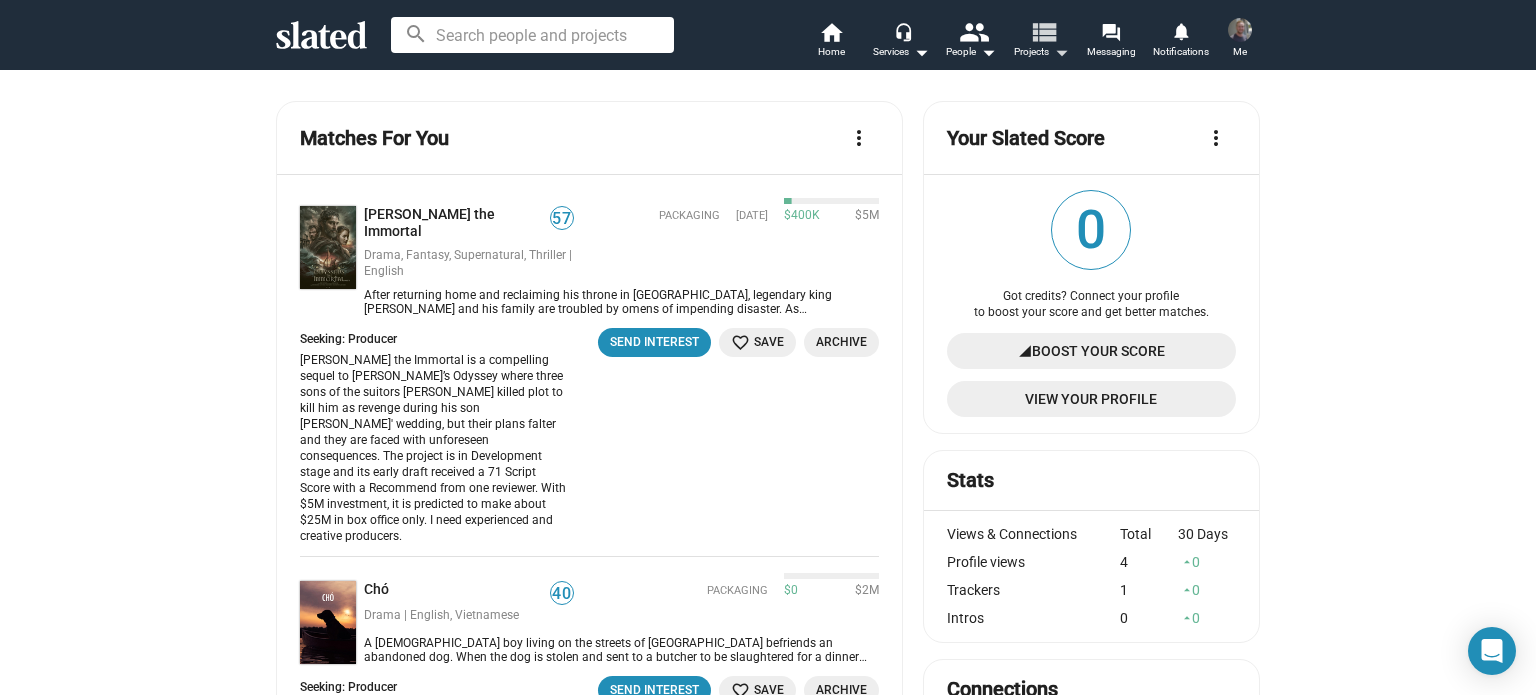 click on "view_list" at bounding box center (1043, 31) 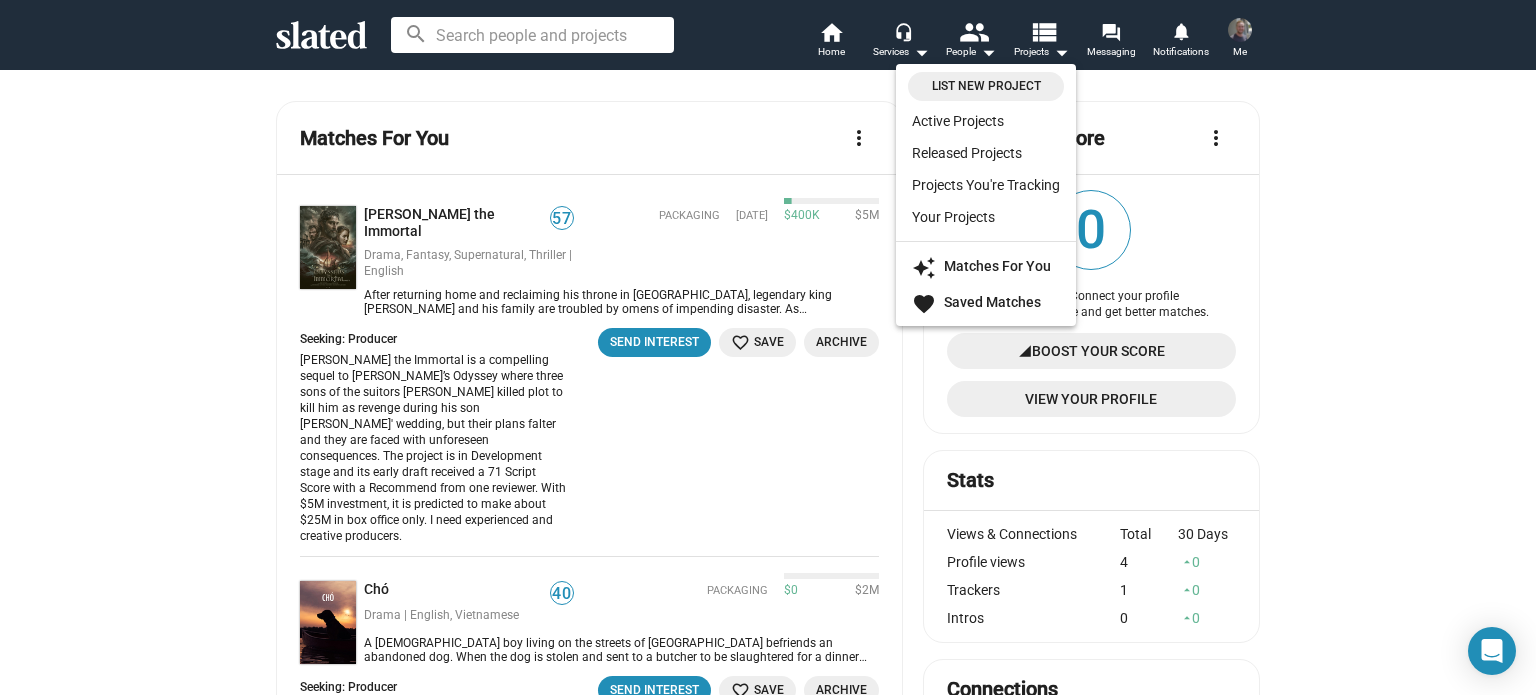 click at bounding box center [768, 347] 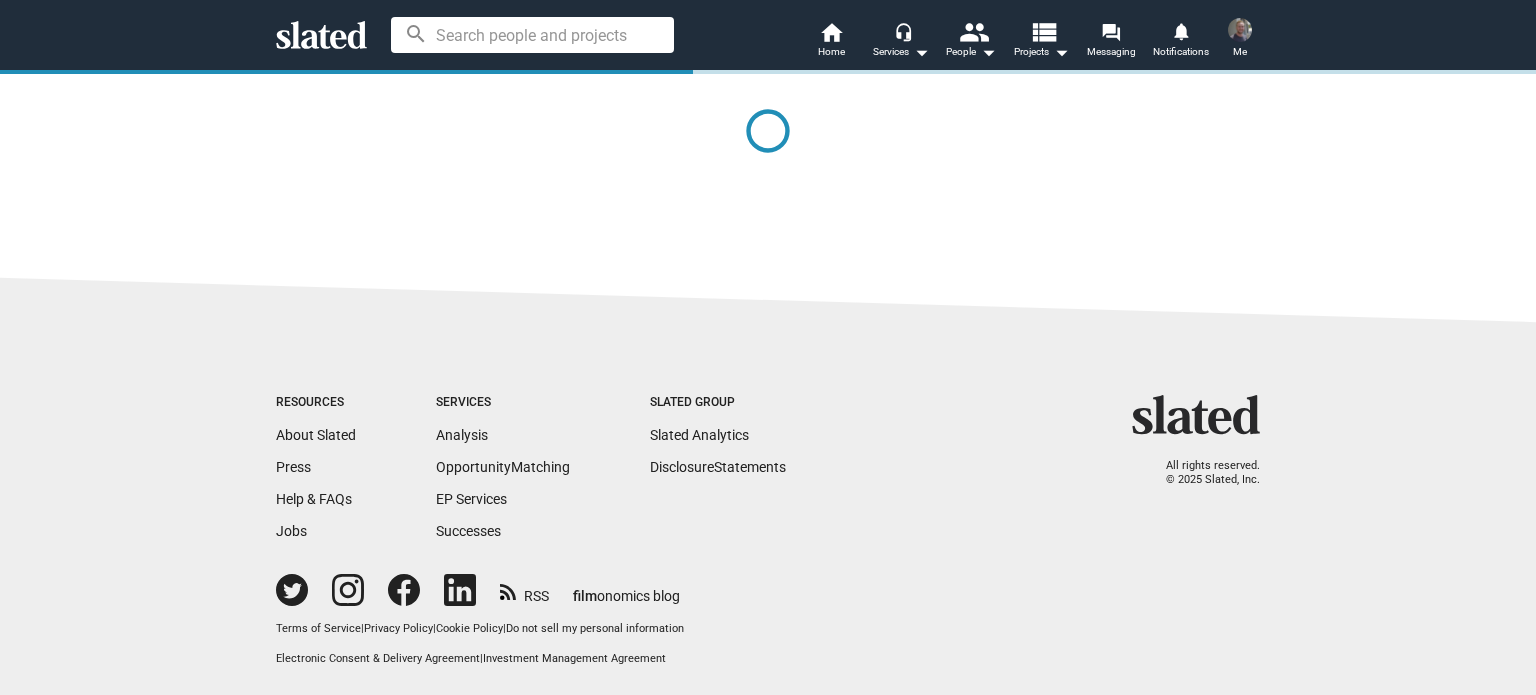 scroll, scrollTop: 0, scrollLeft: 0, axis: both 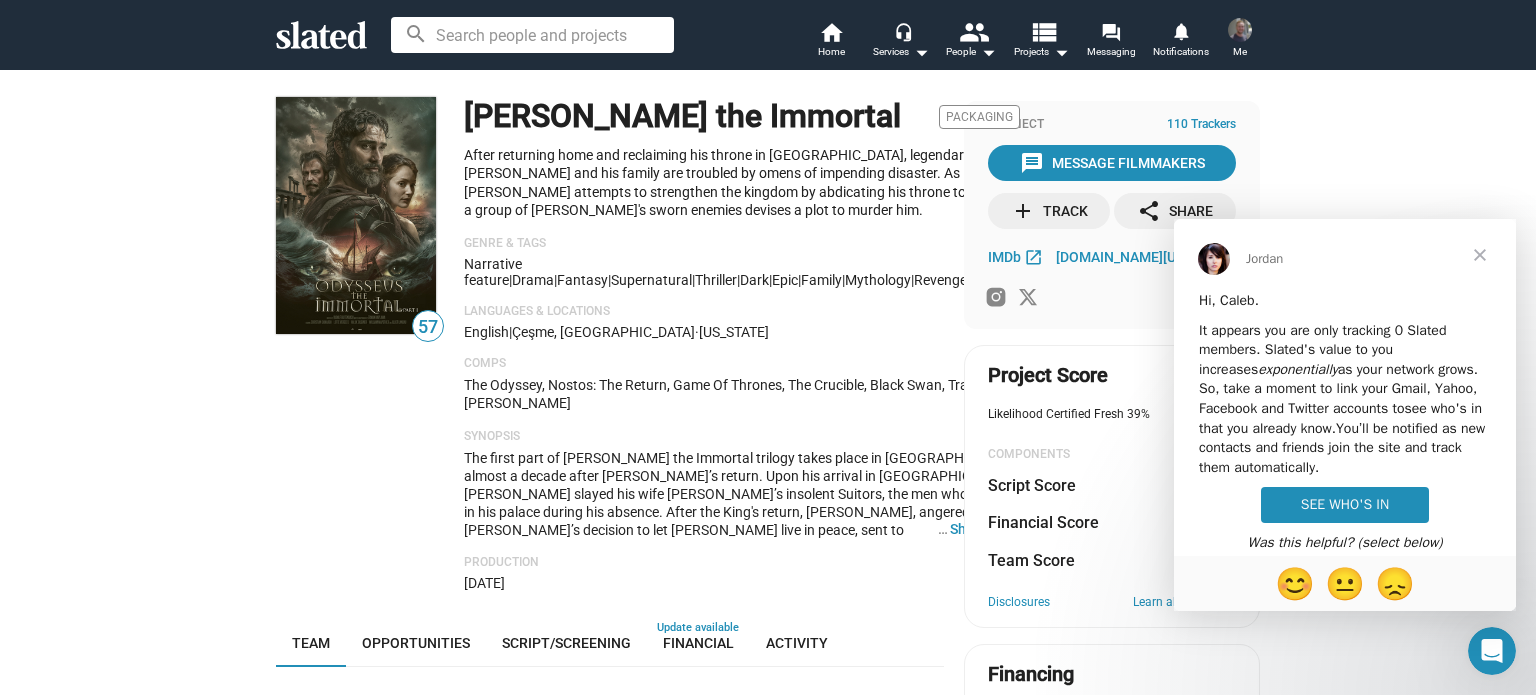 click at bounding box center [1480, 255] 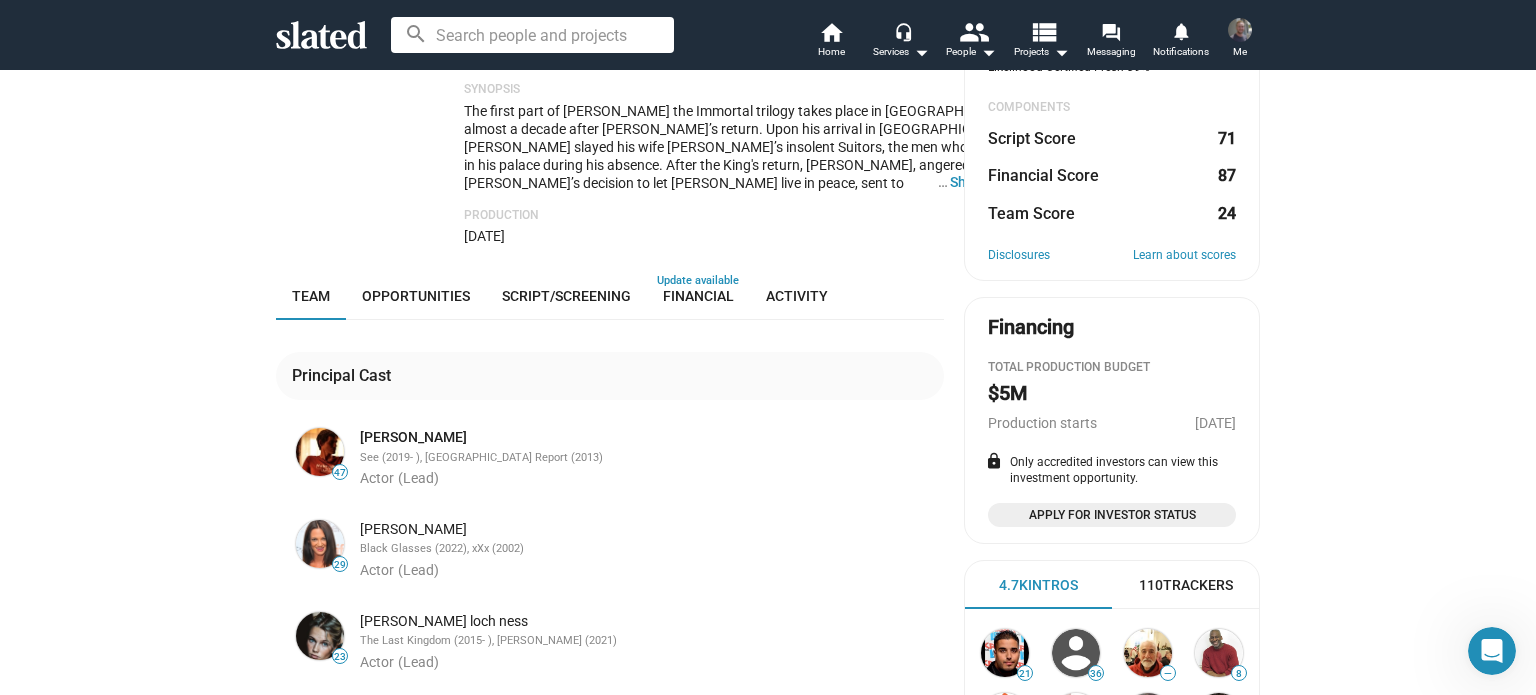 scroll, scrollTop: 300, scrollLeft: 0, axis: vertical 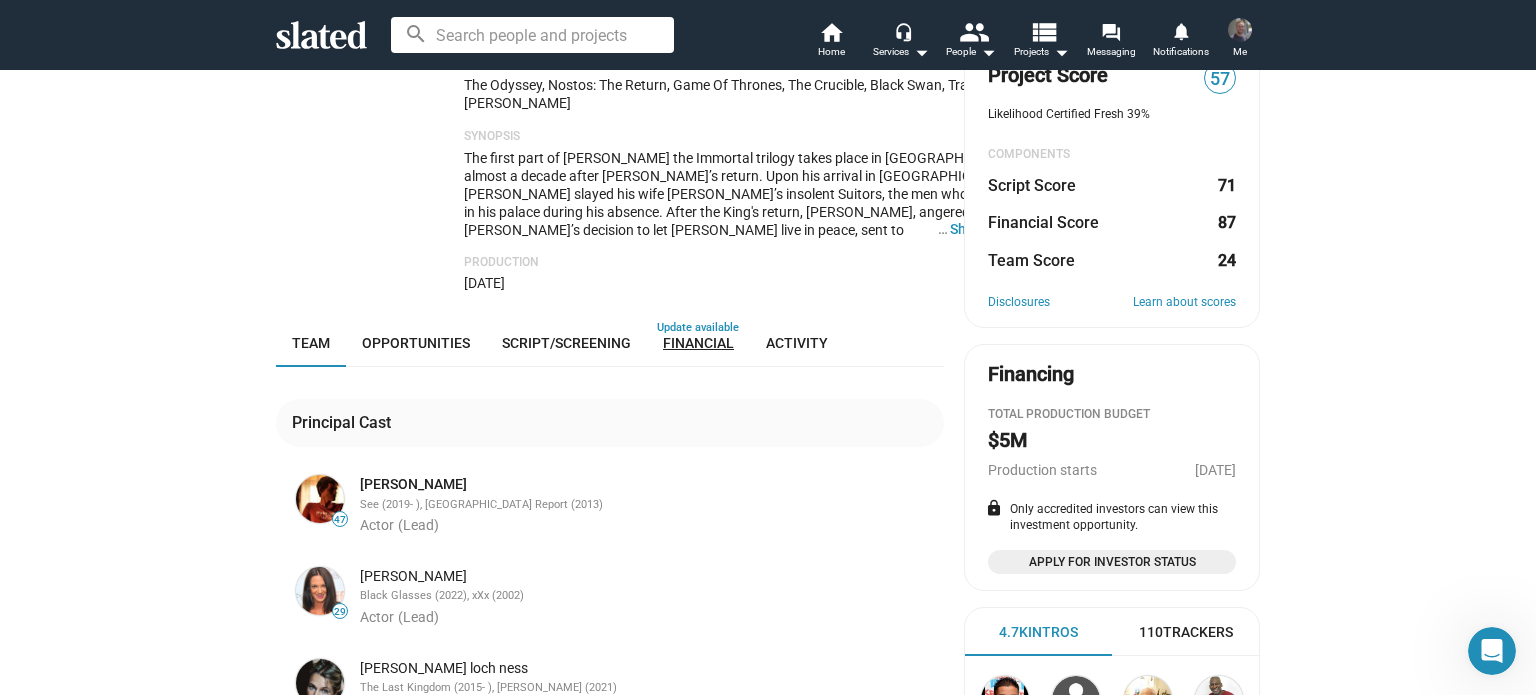 click on "Financial" at bounding box center [698, 343] 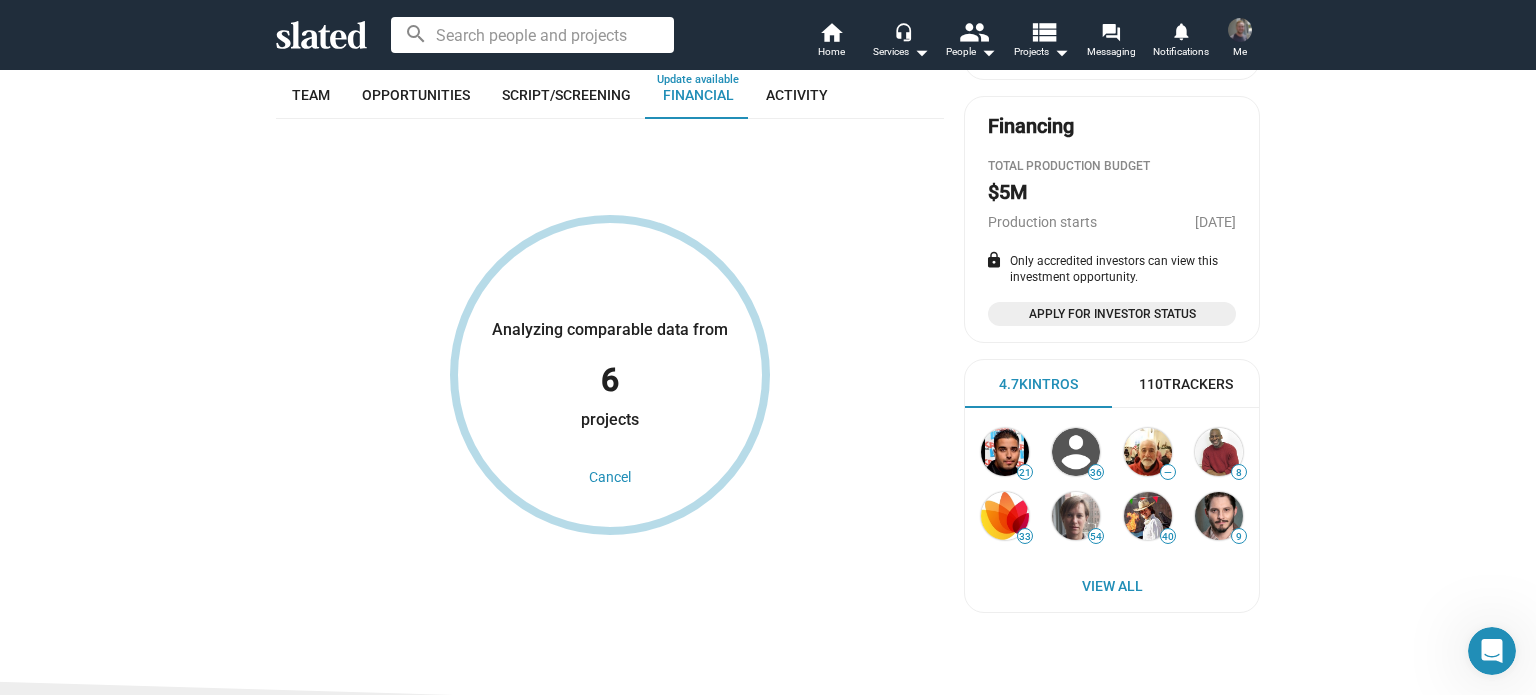 scroll, scrollTop: 552, scrollLeft: 0, axis: vertical 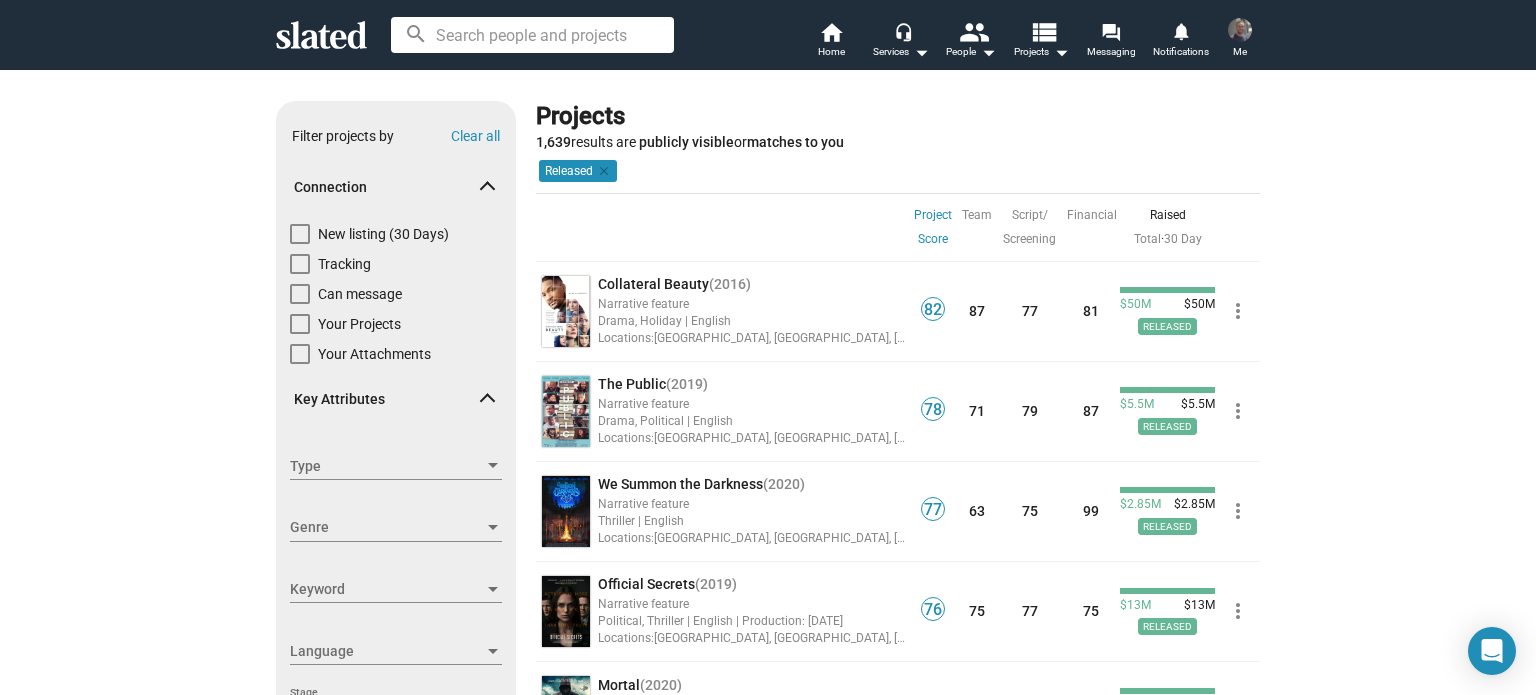 click on "New listing (30 Days)" at bounding box center [383, 234] 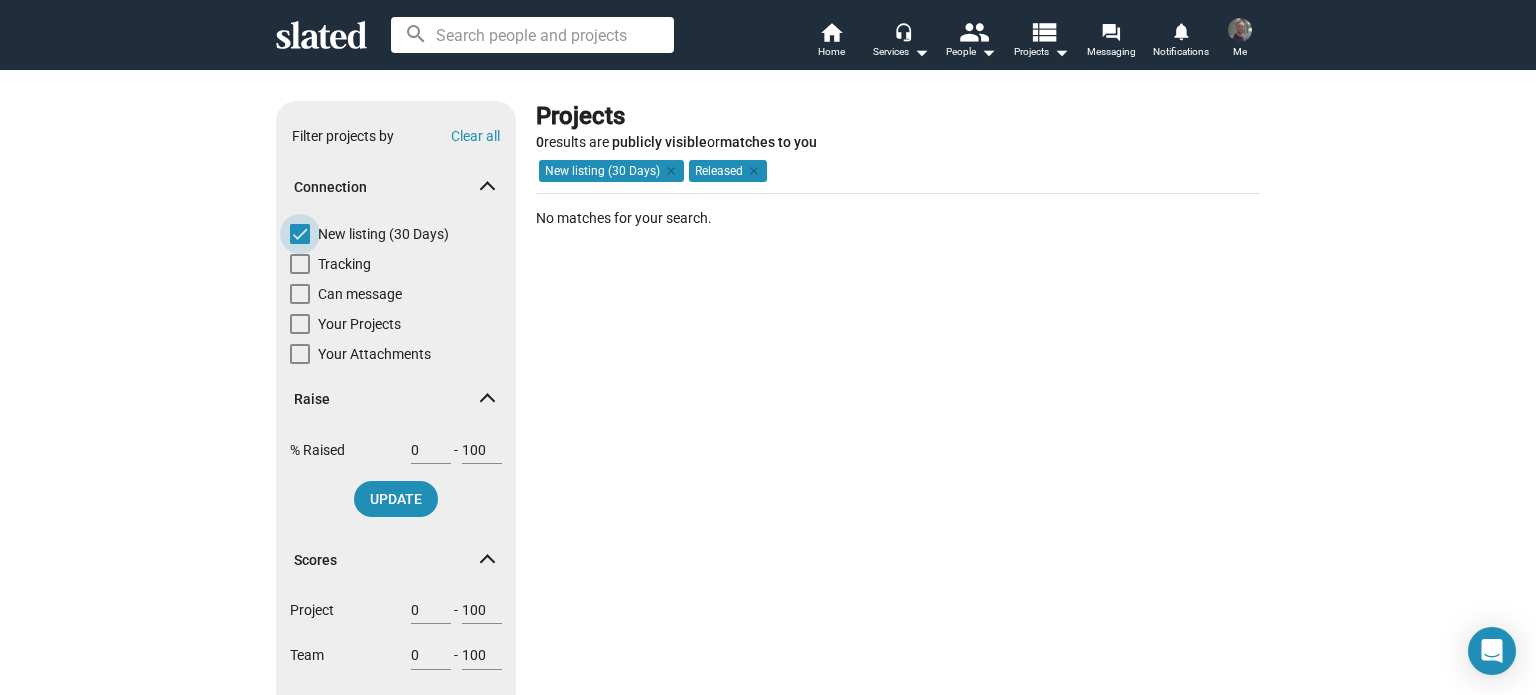 click on "New listing (30 Days)" at bounding box center [383, 234] 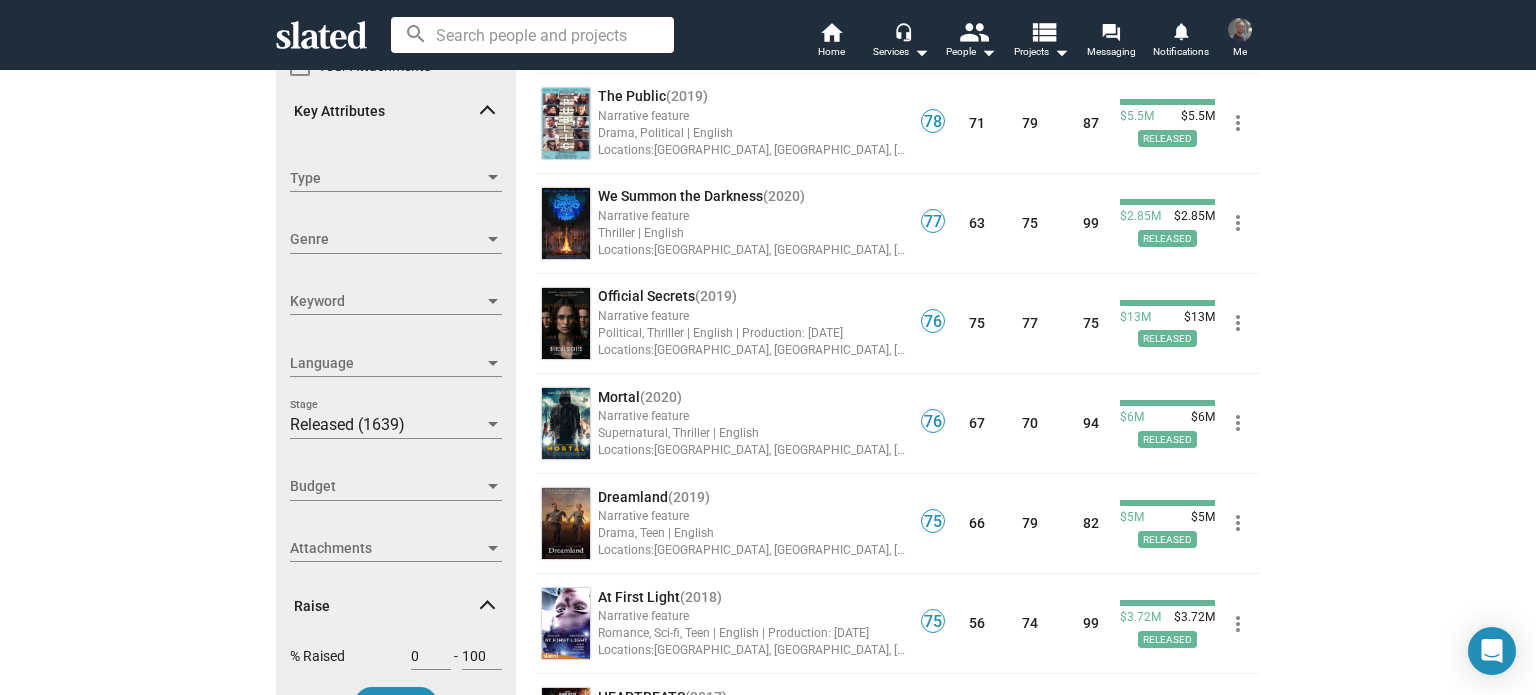 scroll, scrollTop: 300, scrollLeft: 0, axis: vertical 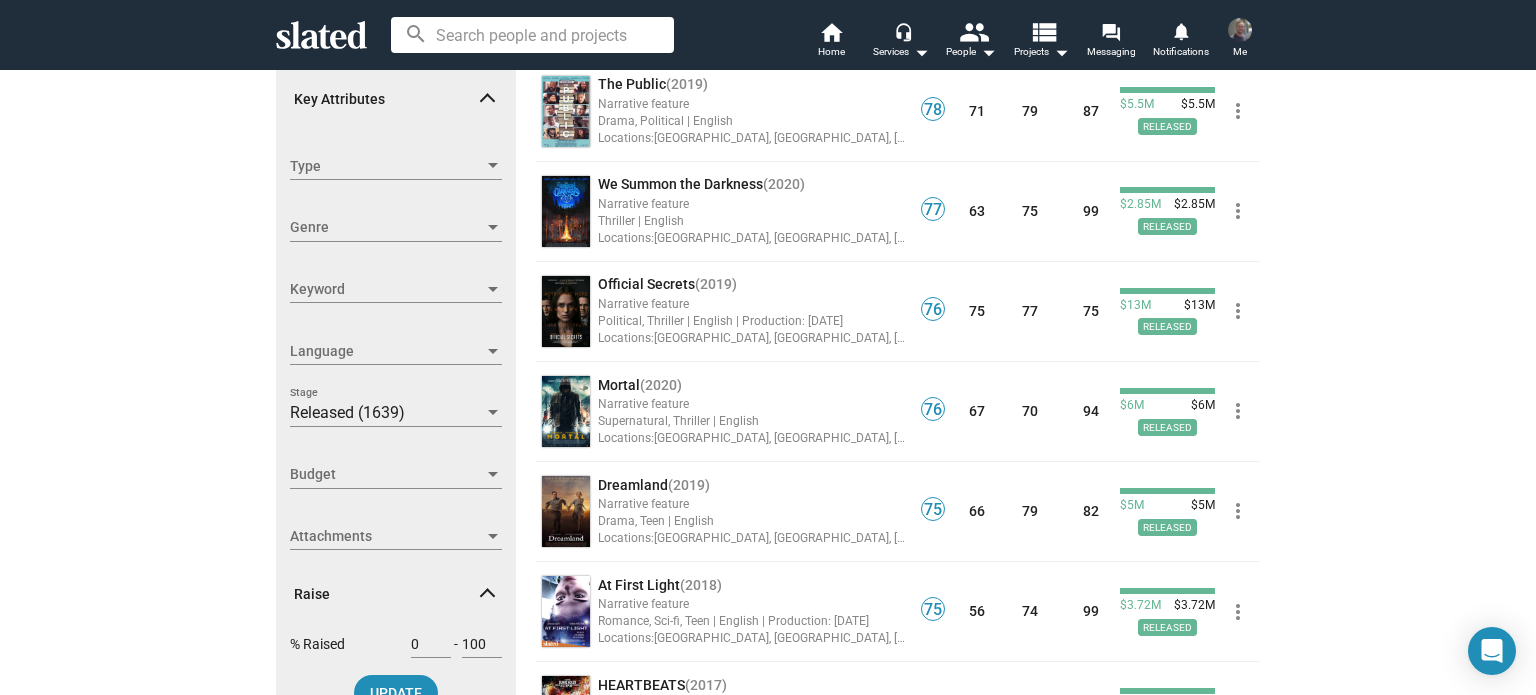 click on "Released (1639)" at bounding box center (387, 413) 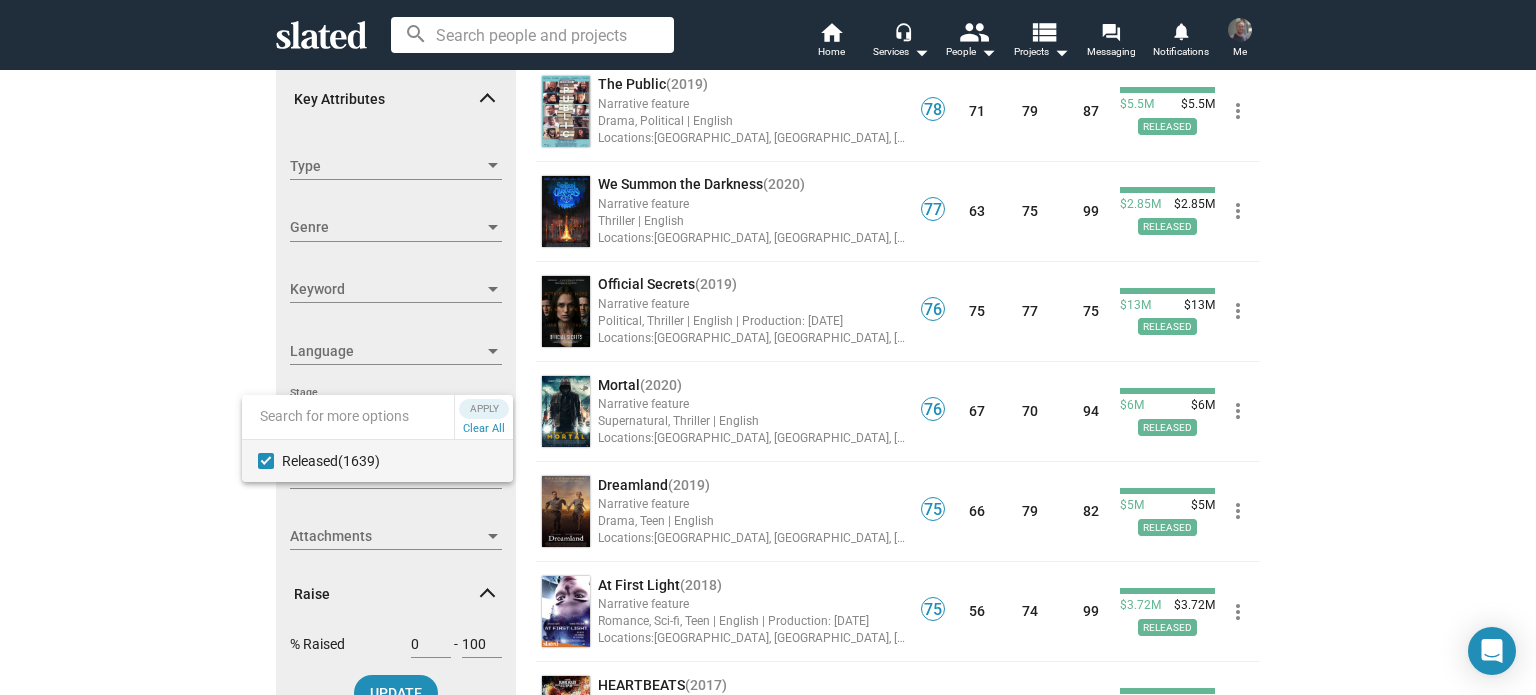 click at bounding box center (768, 347) 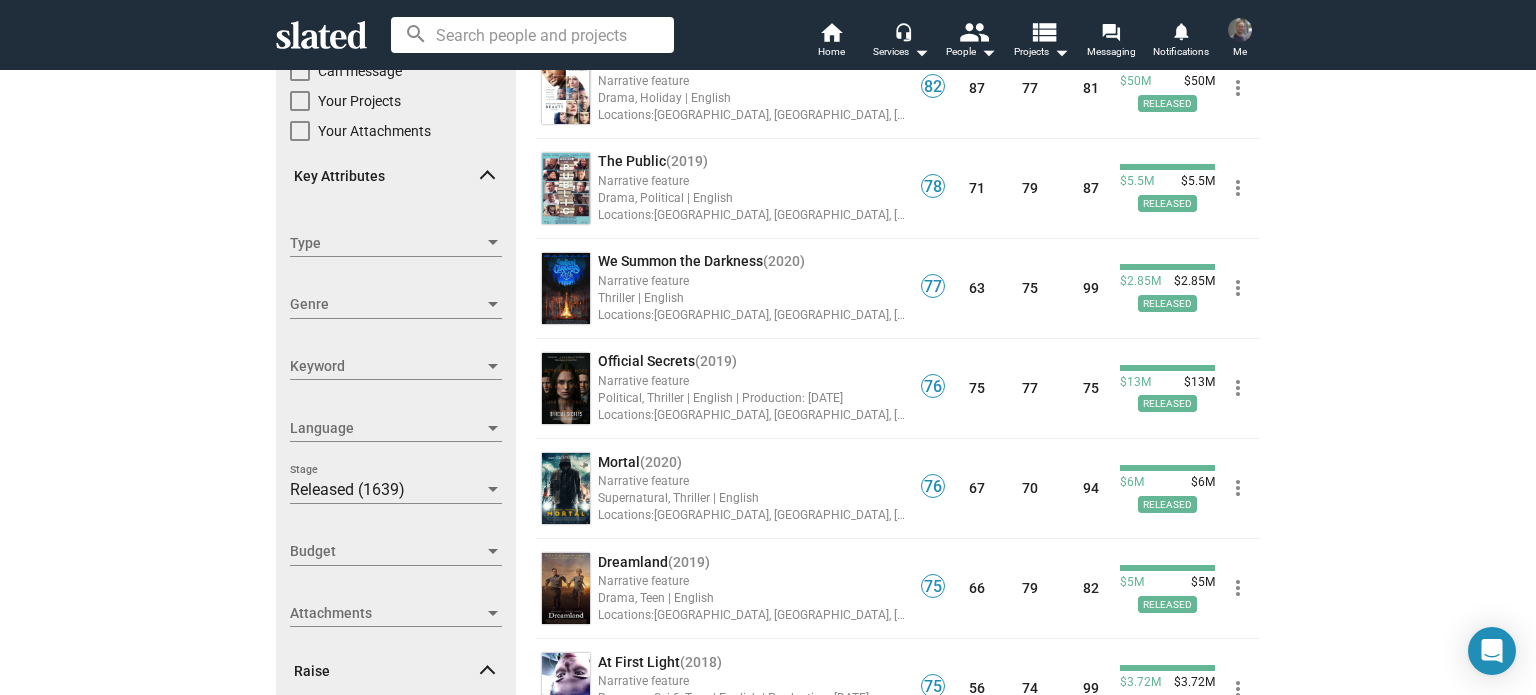 scroll, scrollTop: 300, scrollLeft: 0, axis: vertical 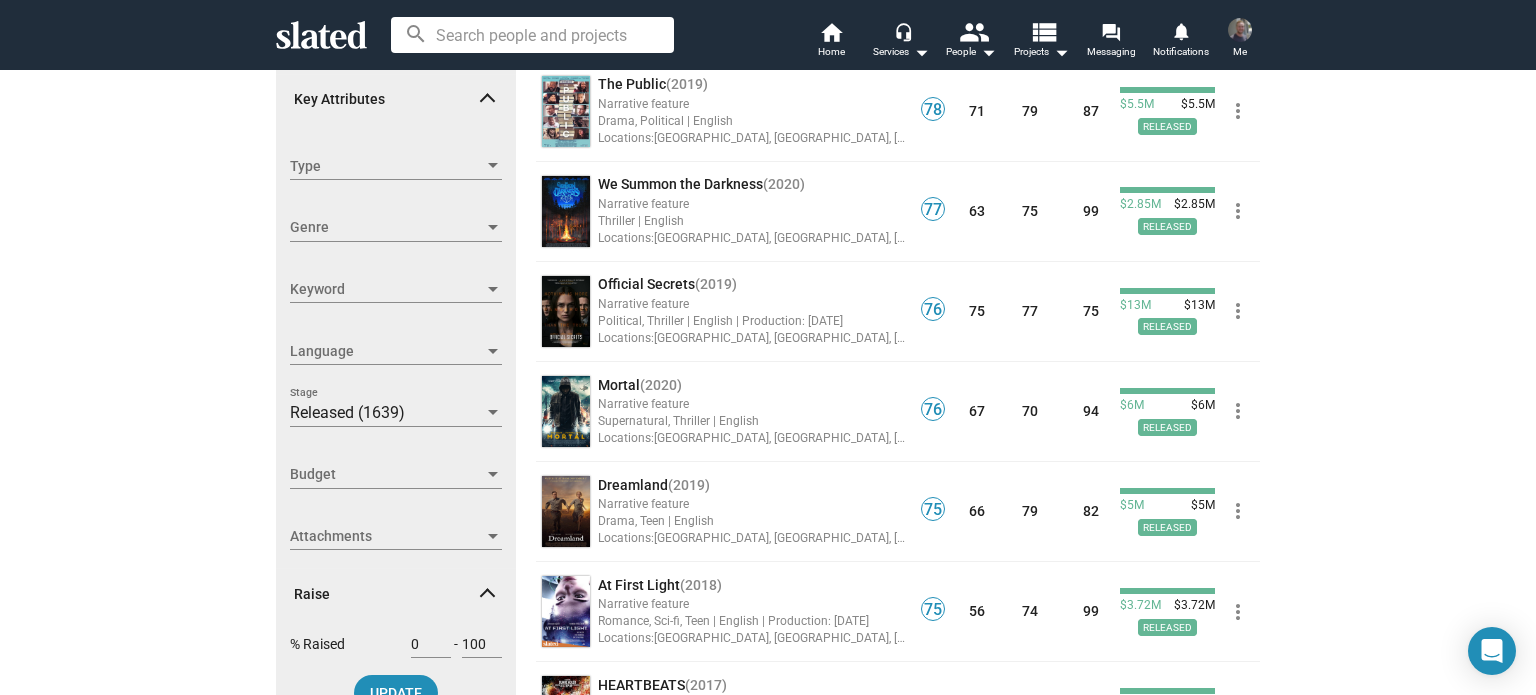 click on "Attachments" at bounding box center [387, 536] 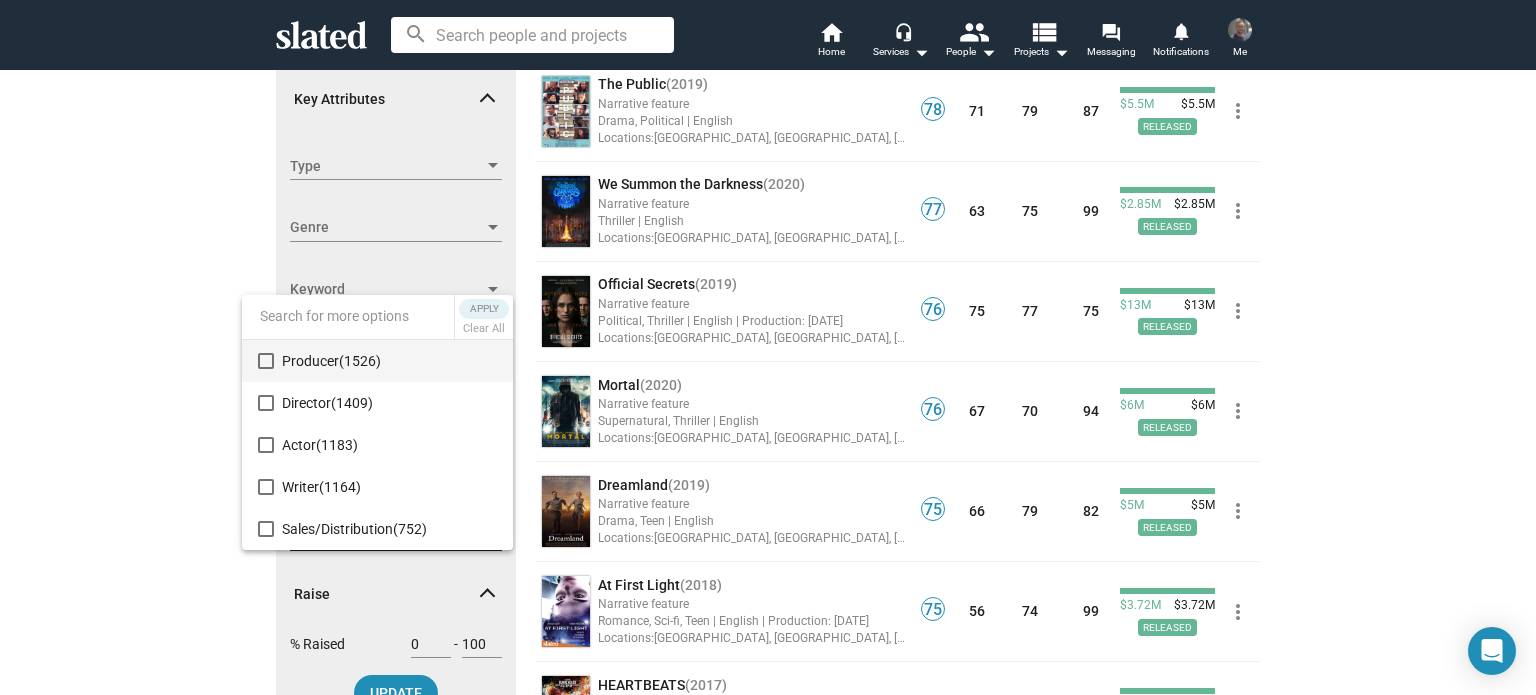 click at bounding box center (768, 347) 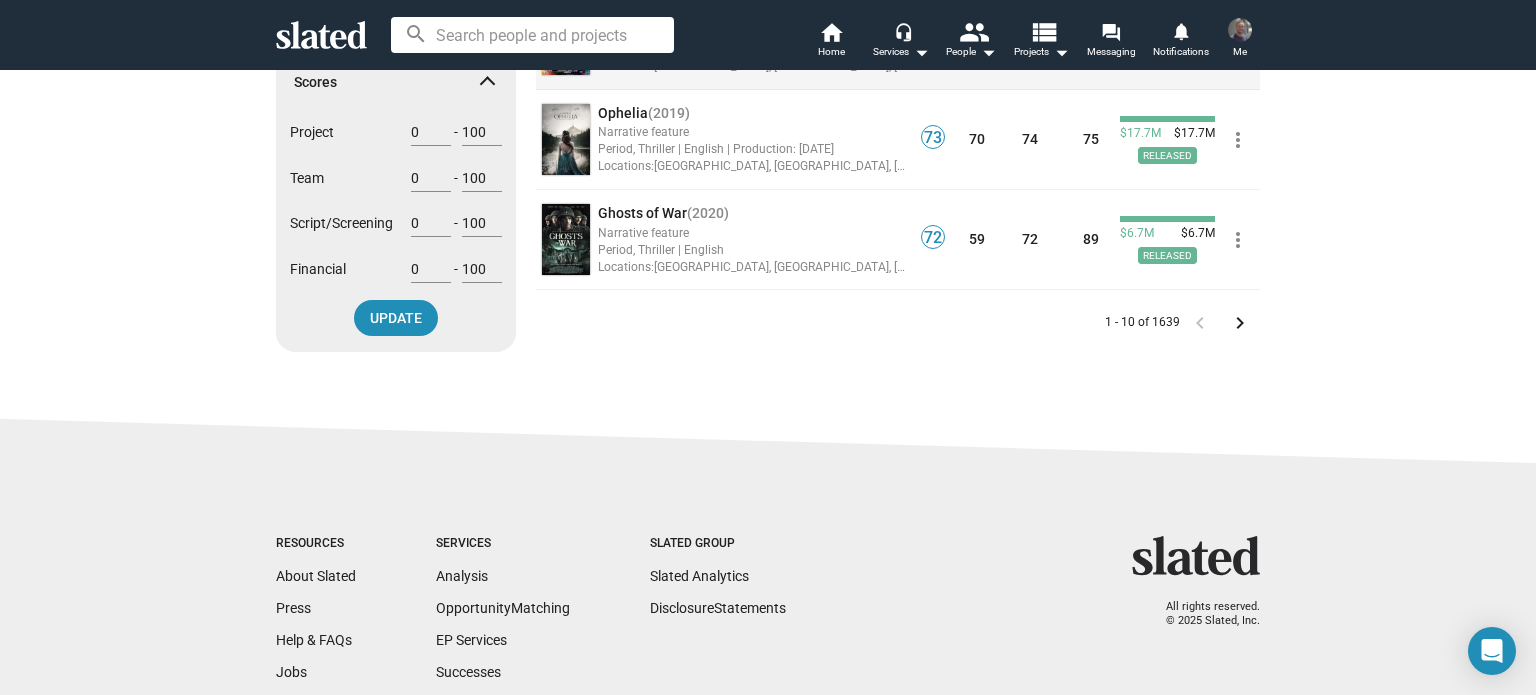scroll, scrollTop: 1000, scrollLeft: 0, axis: vertical 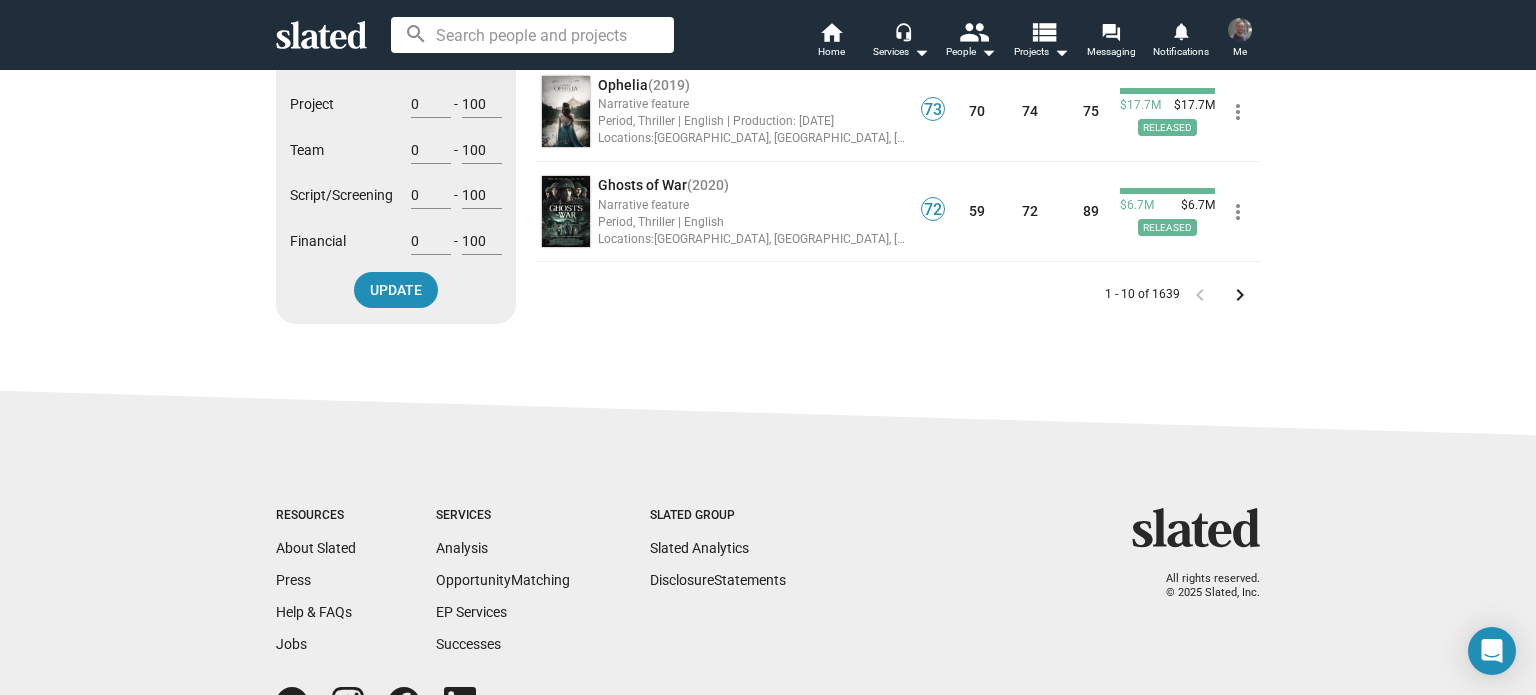click on "keyboard_arrow_right" 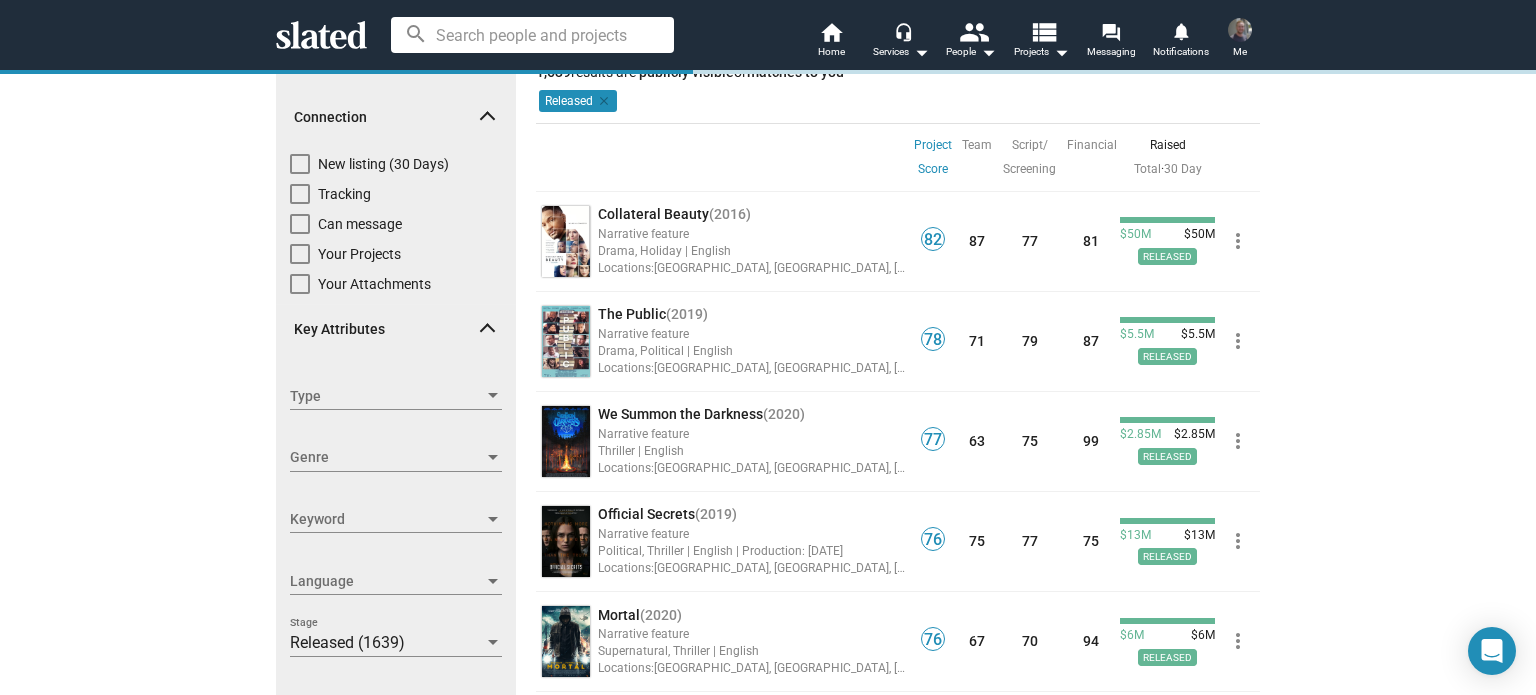 scroll, scrollTop: 0, scrollLeft: 0, axis: both 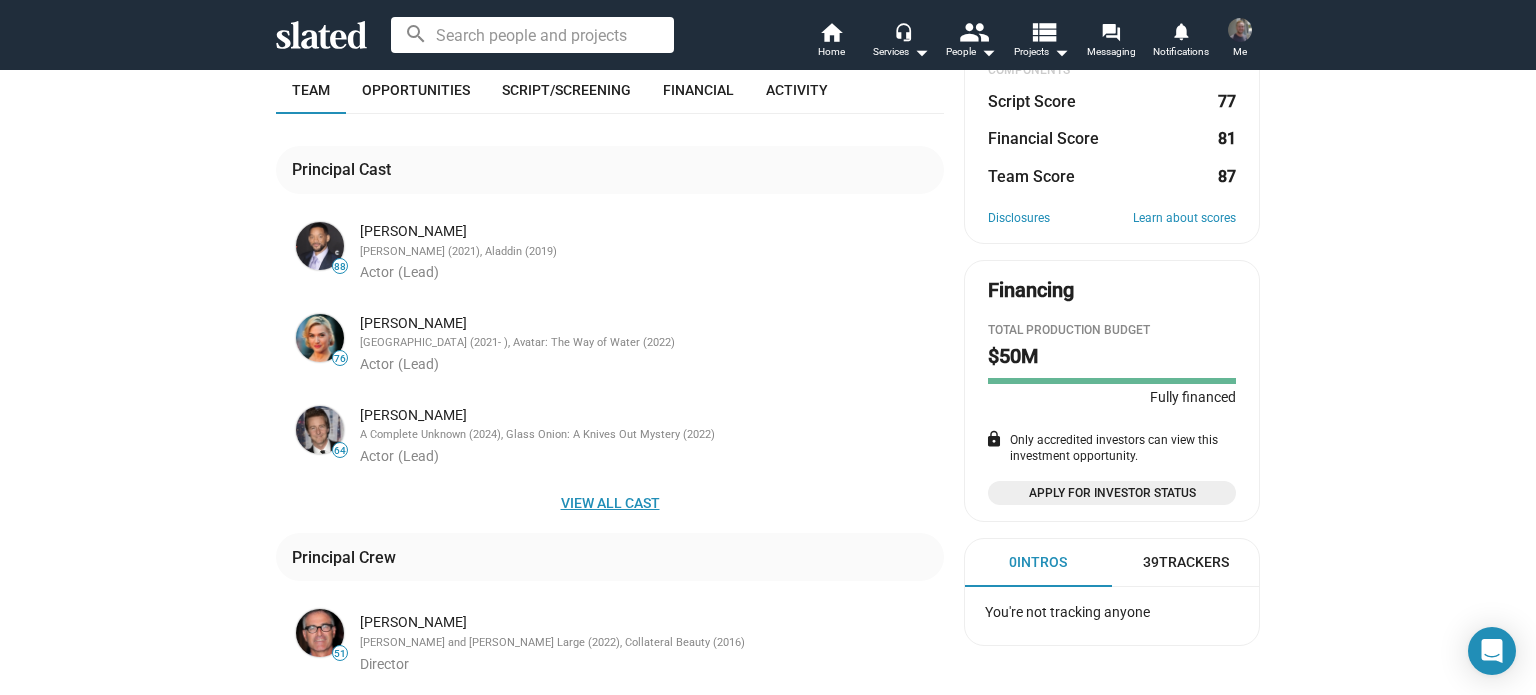click on "View all cast" 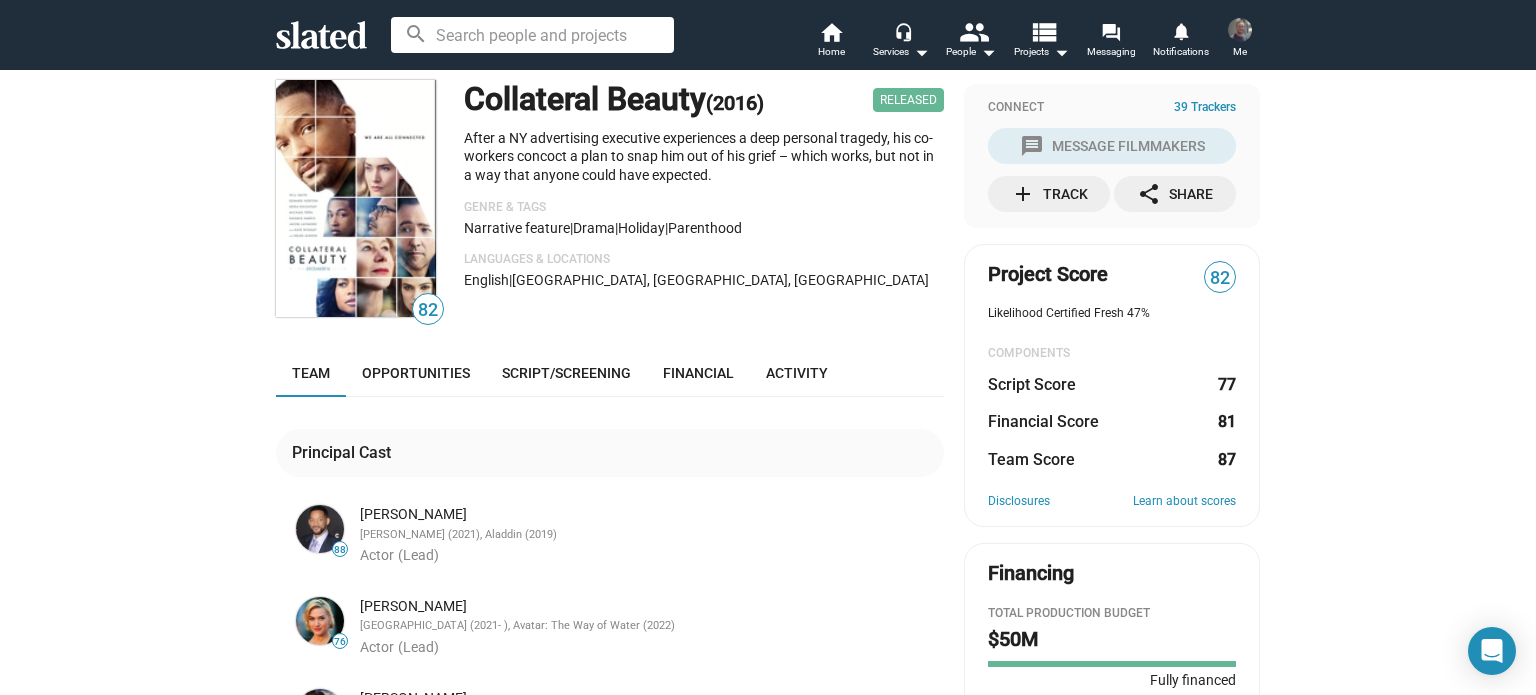 scroll, scrollTop: 0, scrollLeft: 0, axis: both 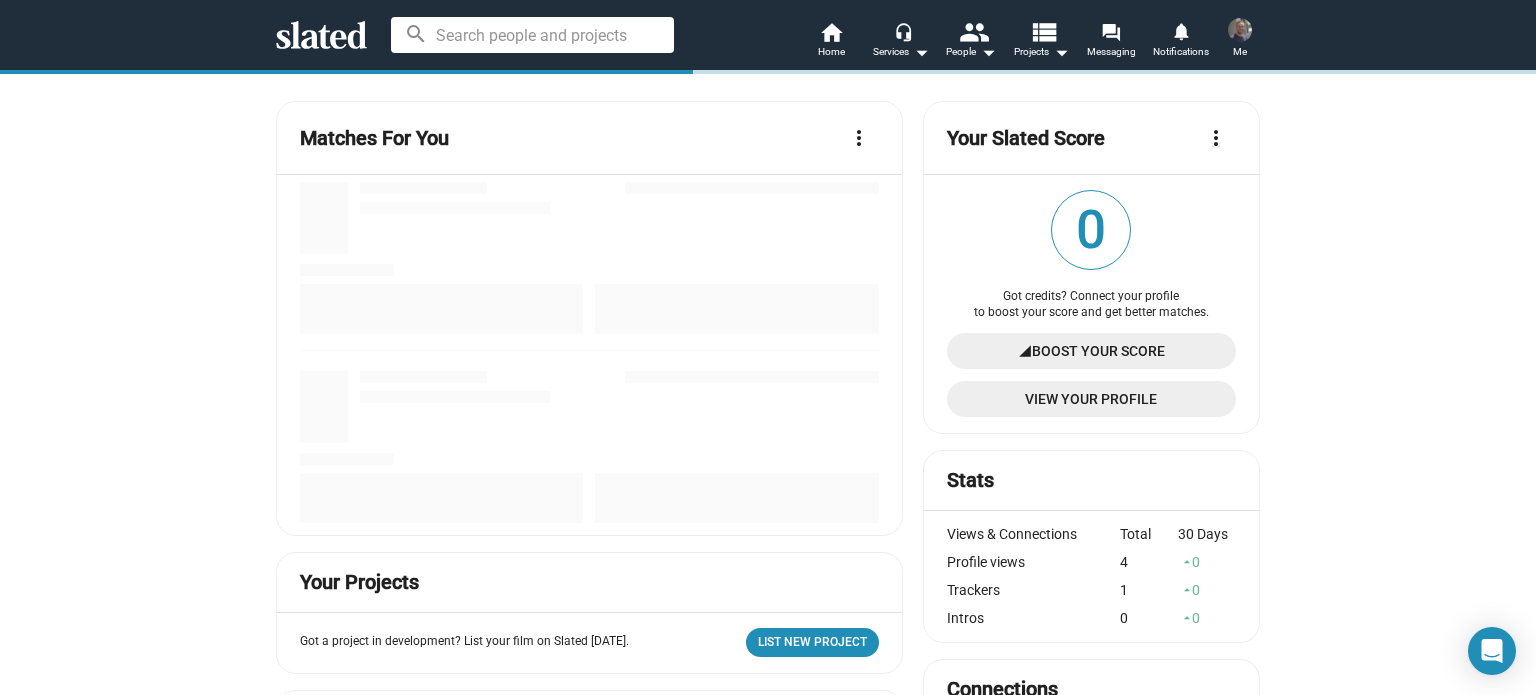 click at bounding box center [532, 35] 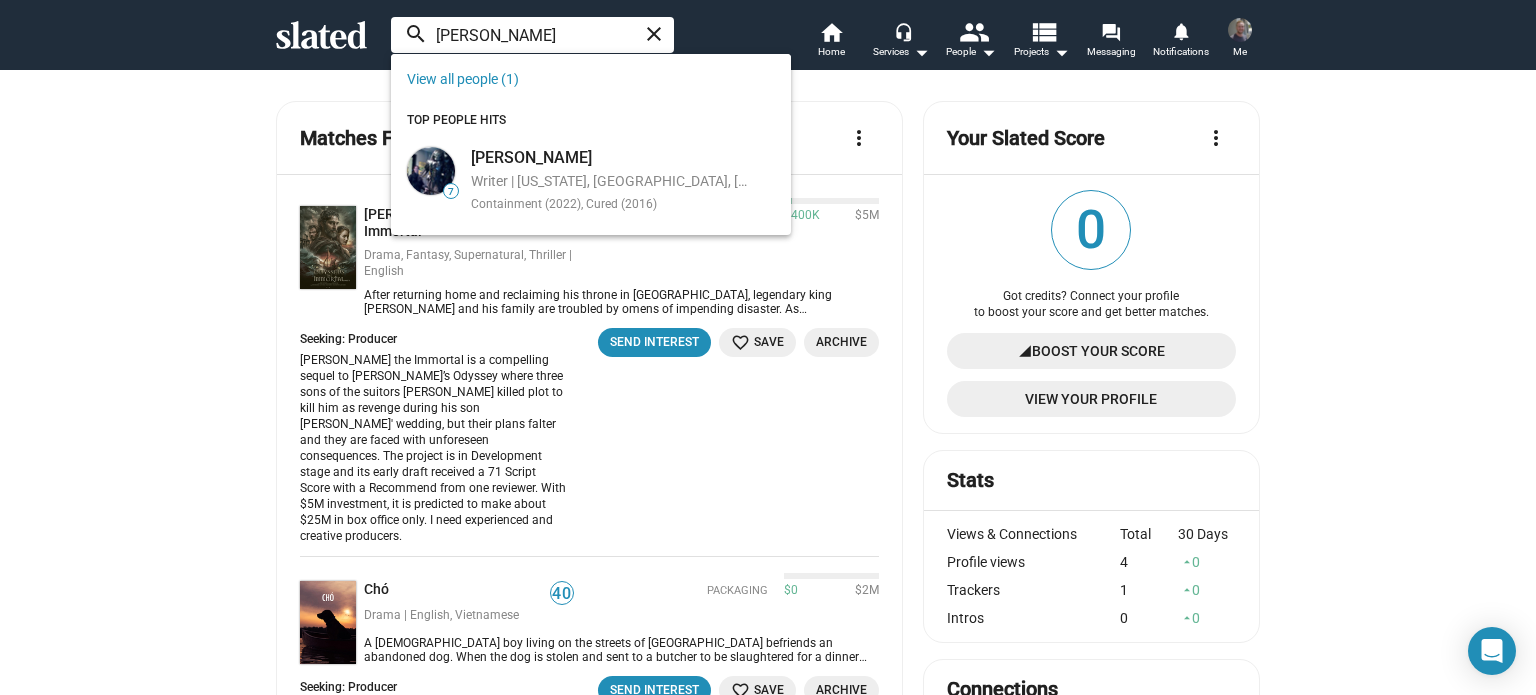 type on "j g clarke" 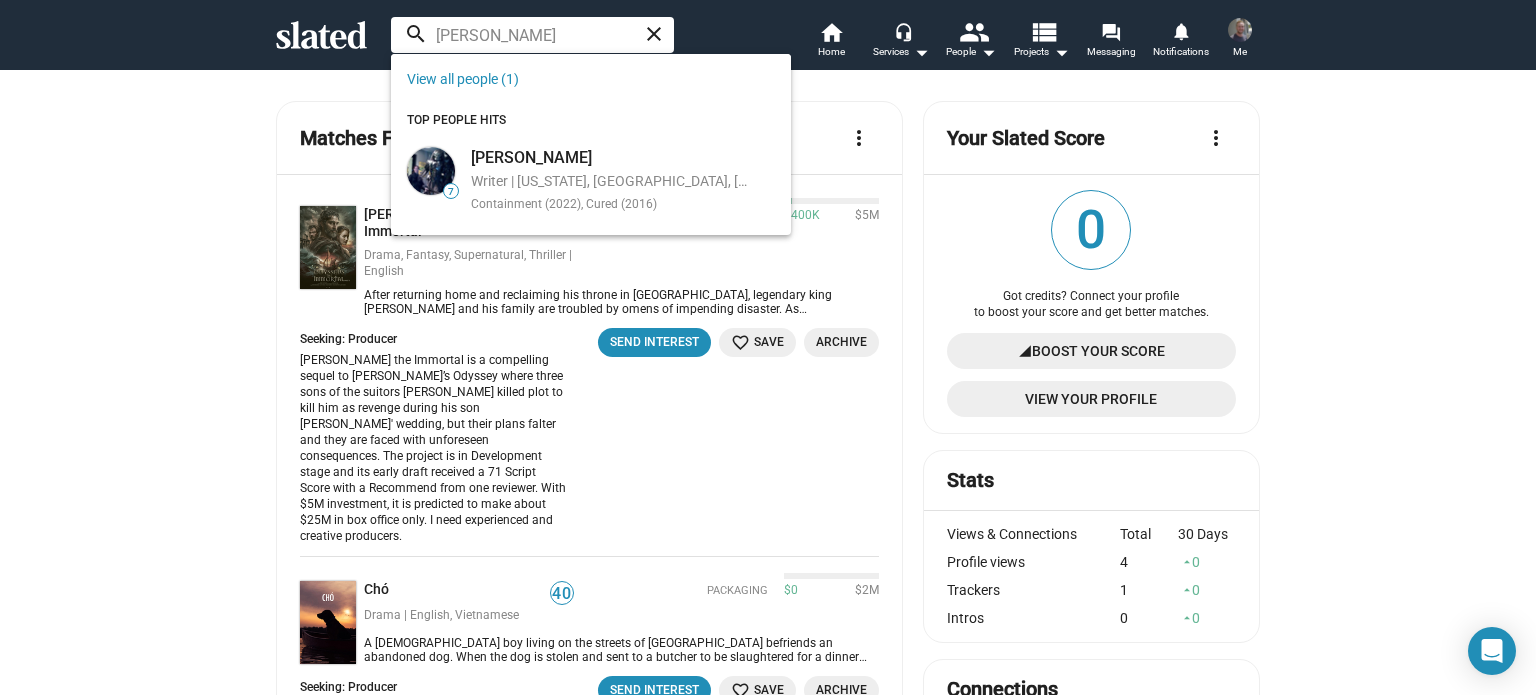 click on "Matches For You  more_vert Odysseus the Immortal 57 Drama, Fantasy, Supernatural, Thriller | English Packaging Oct, 2025 $400K $5M Packaging Oct, 2025 $400K $5M  After returning home and reclaiming his throne in Ithaca, legendary king Odysseus and his family are troubled by omens of impending disaster. As Odysseus attempts to strengthen the kingdom by abdicating his throne to his son, a group of Odysseus's sworn enemies devises a plot to murder him.   After returning home and reclaiming his throne in Ithaca, legendary king Odysseus and his family are troubled by omens of impending disaster. As Odysseus attempts to strengthen the kingdom by abdicating his throne to his son, a group of Odysseus's sworn enemies devises a plot to murder him.  Seeking: Producer   Send Interest  favorite_border Save Archive Chó 40 Drama | English, Vietnamese Packaging $0 $2M Packaging $0 $2M Seeking: Producer   Send Interest  favorite_border Save Archive The Great Diamond Hoax 21 Thriller | English Development NO BUDGET NO BUDGET" 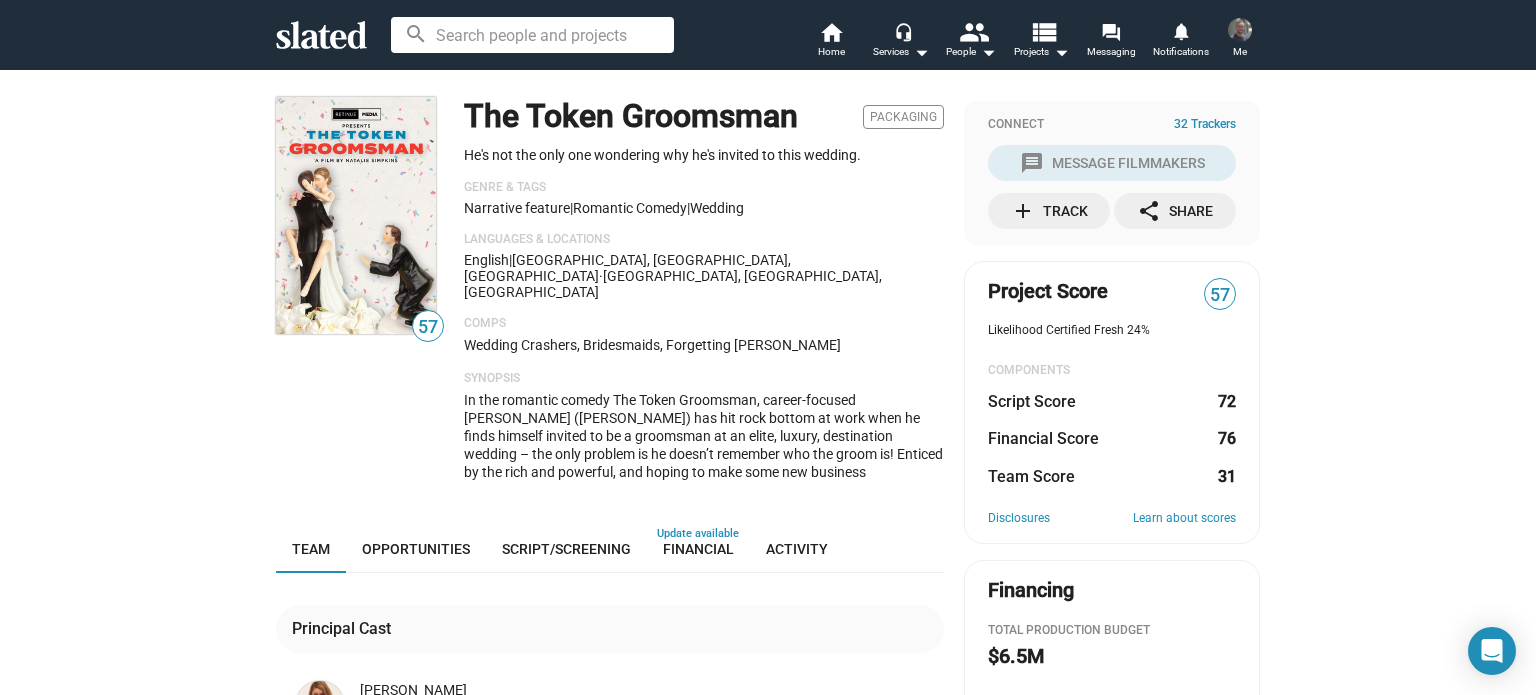 scroll, scrollTop: 0, scrollLeft: 0, axis: both 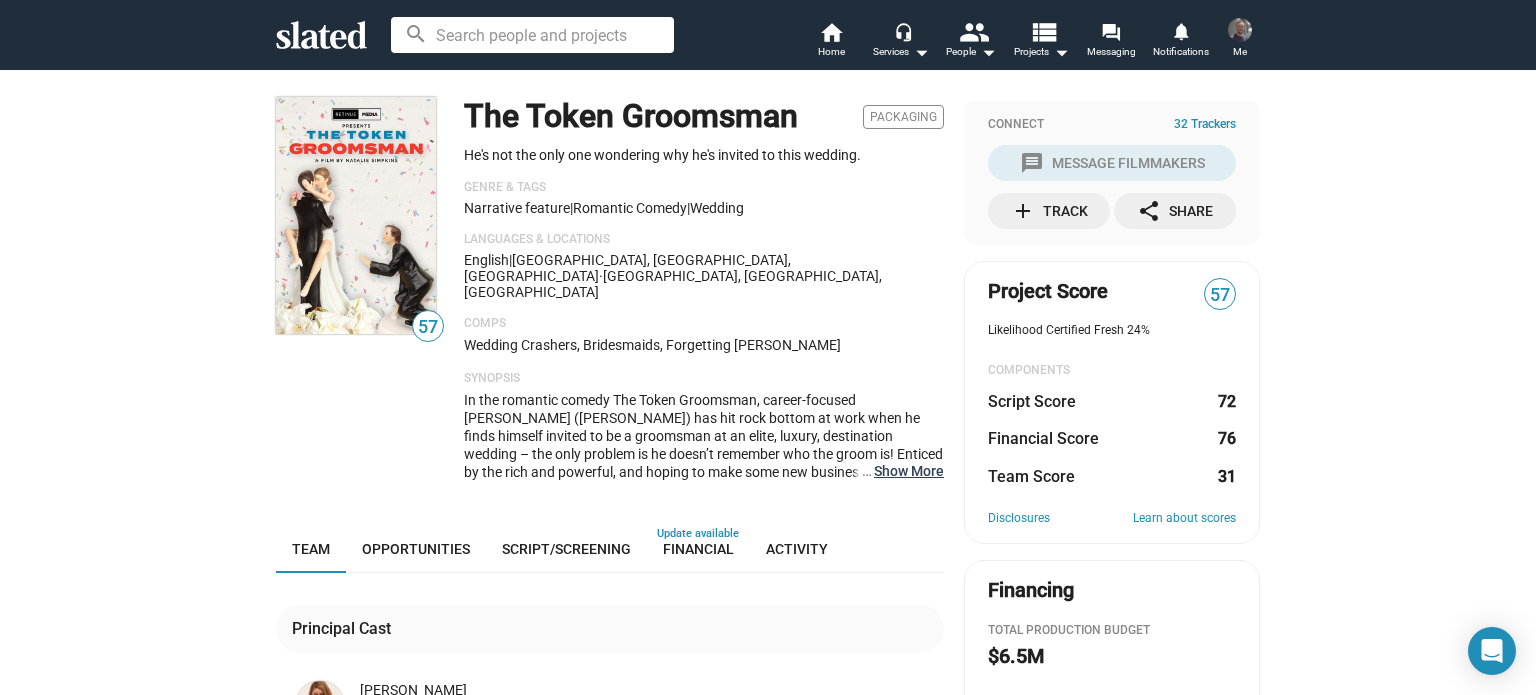 click on "… Show More" 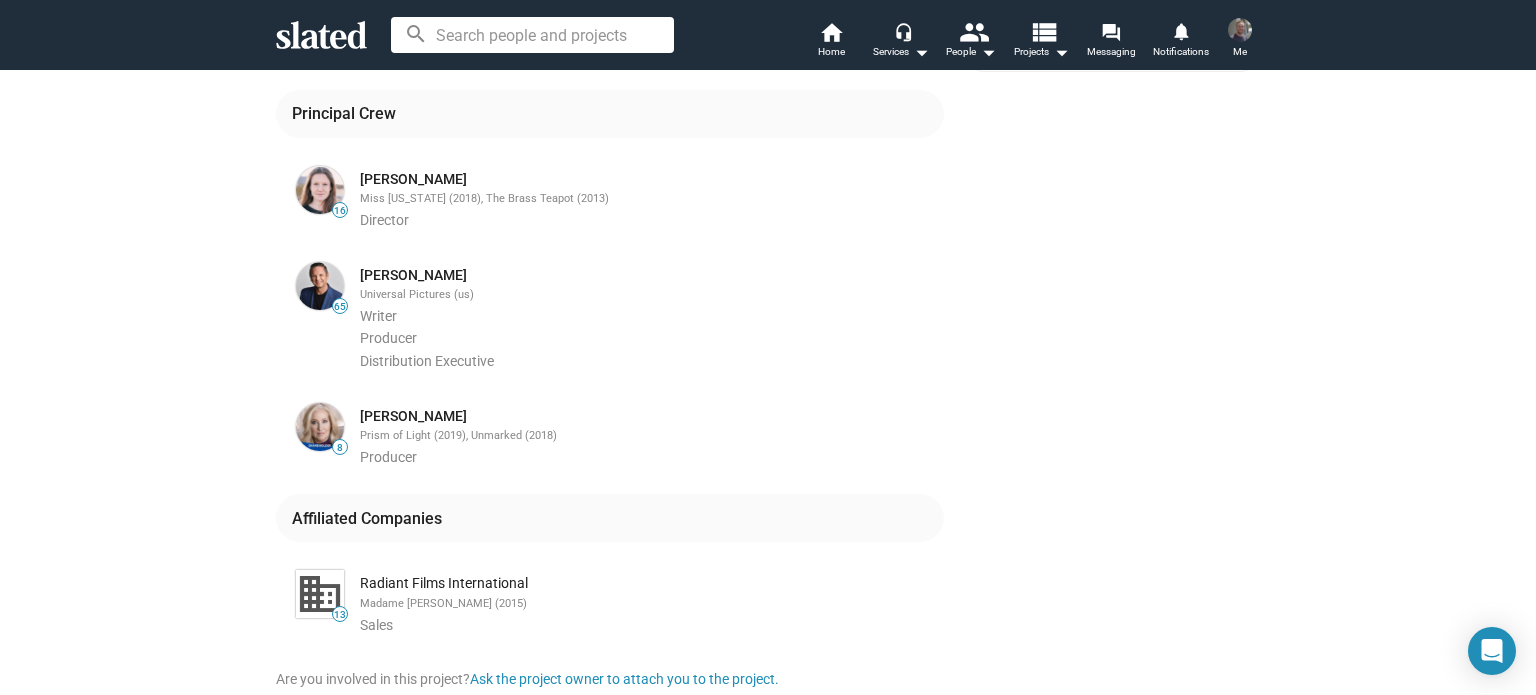 scroll, scrollTop: 1000, scrollLeft: 0, axis: vertical 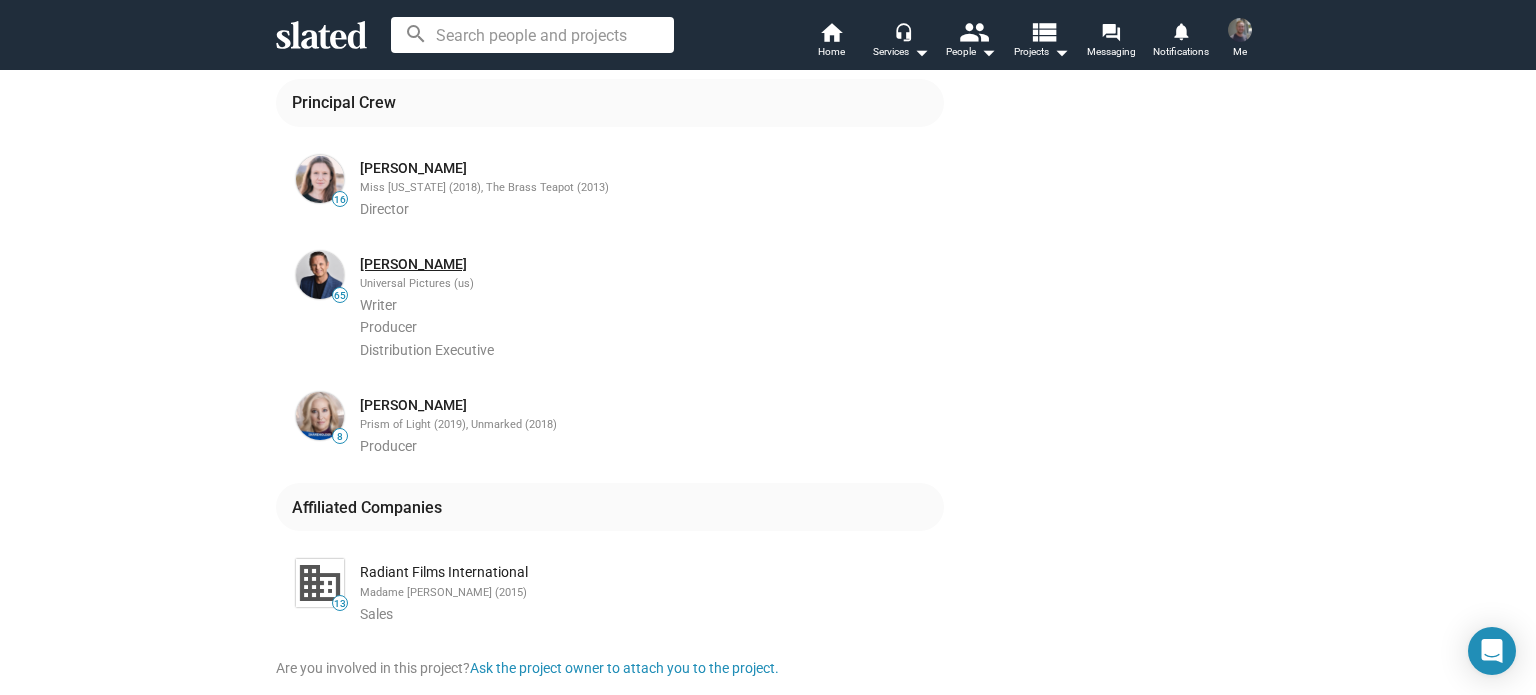 click on "[PERSON_NAME]" 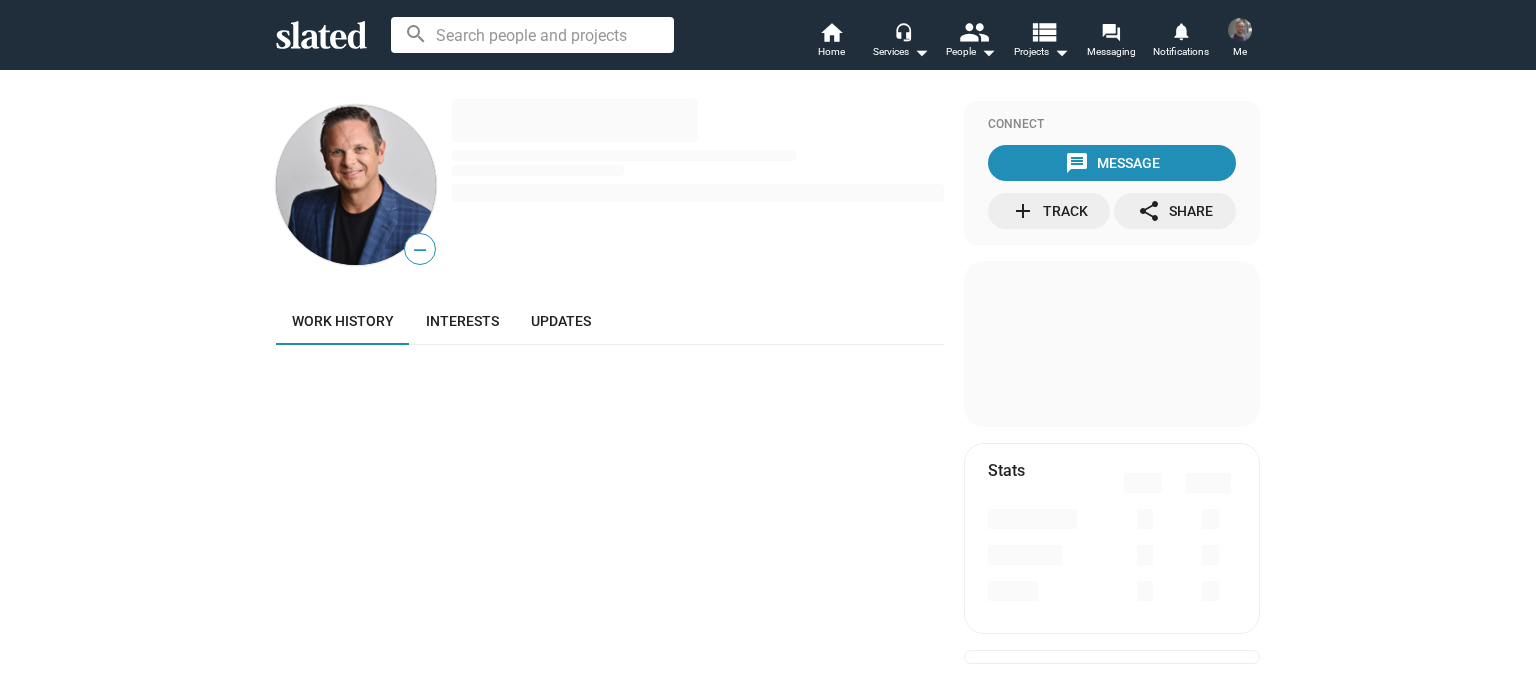 scroll, scrollTop: 0, scrollLeft: 0, axis: both 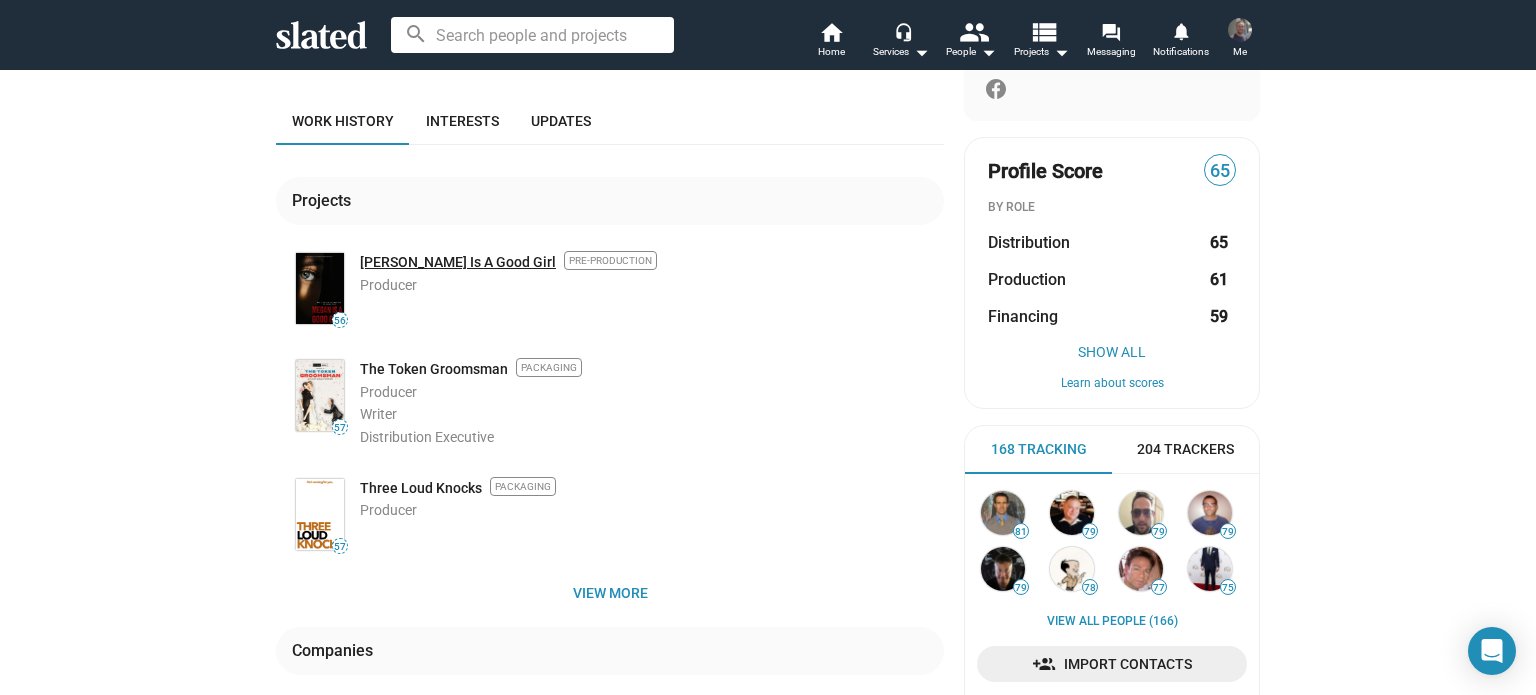 click on "Megan Is A Good Girl" 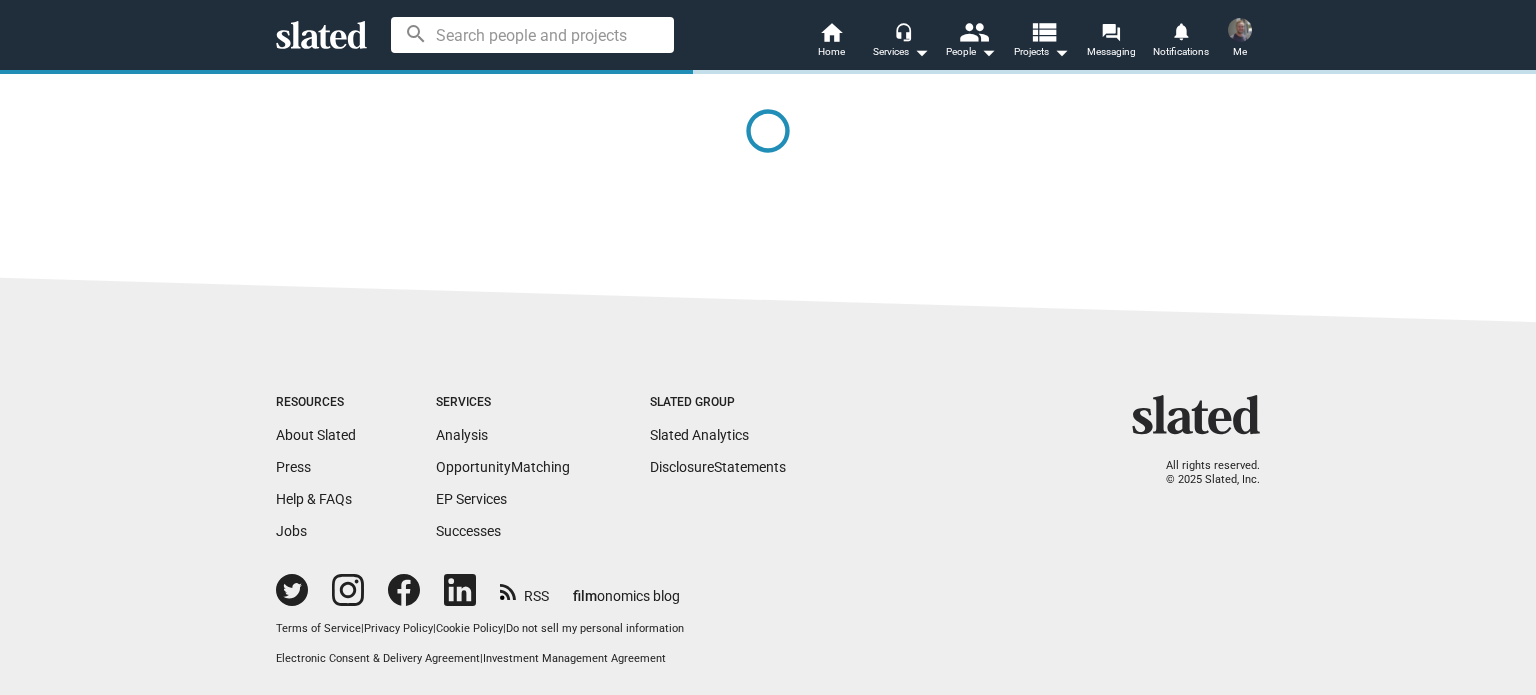 scroll, scrollTop: 0, scrollLeft: 0, axis: both 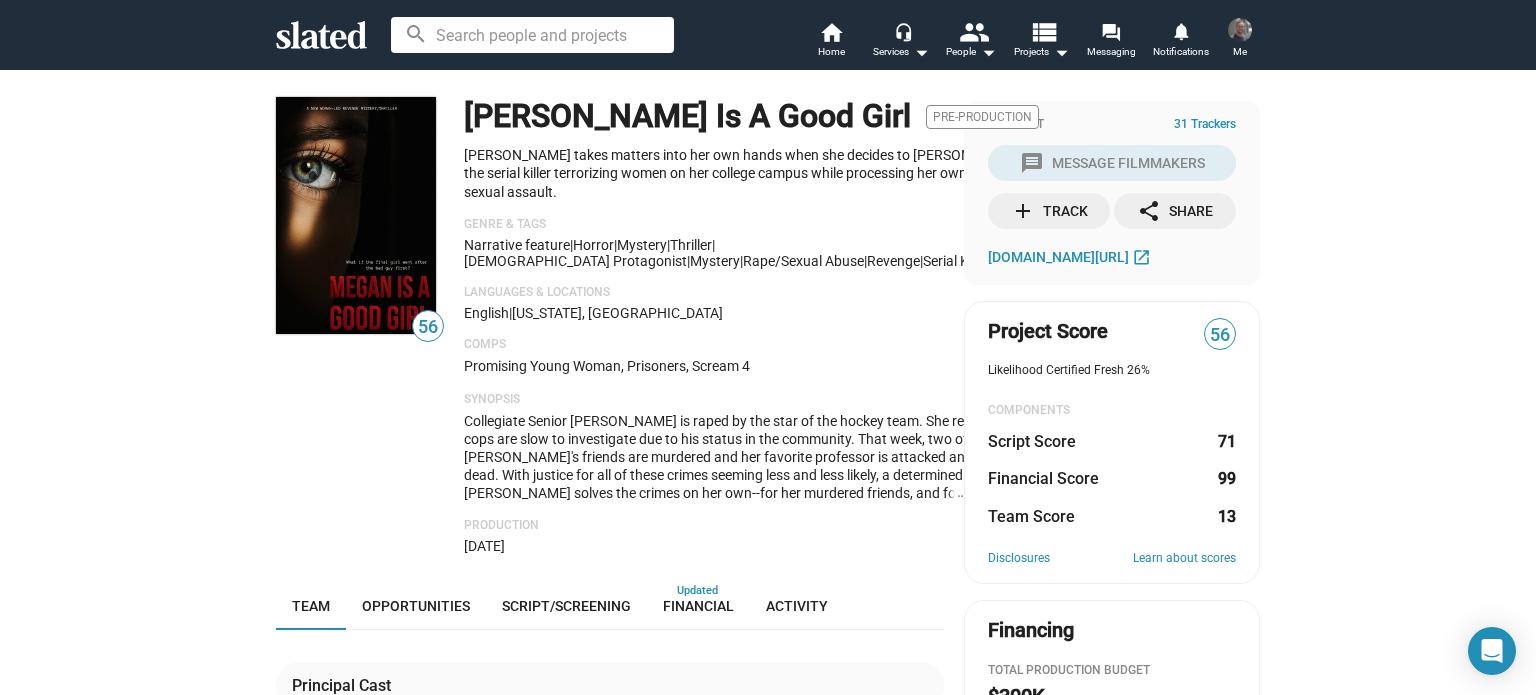 click on "… Show More" 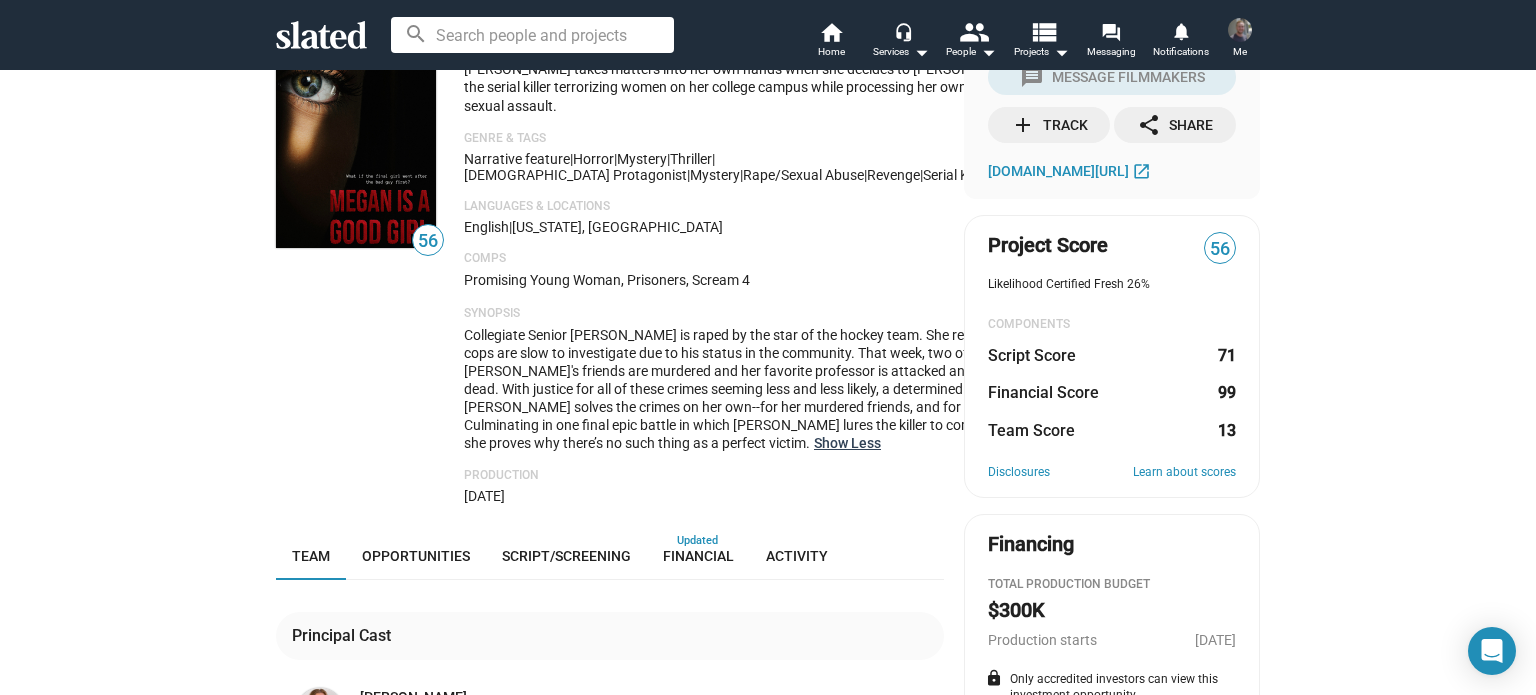 scroll, scrollTop: 0, scrollLeft: 0, axis: both 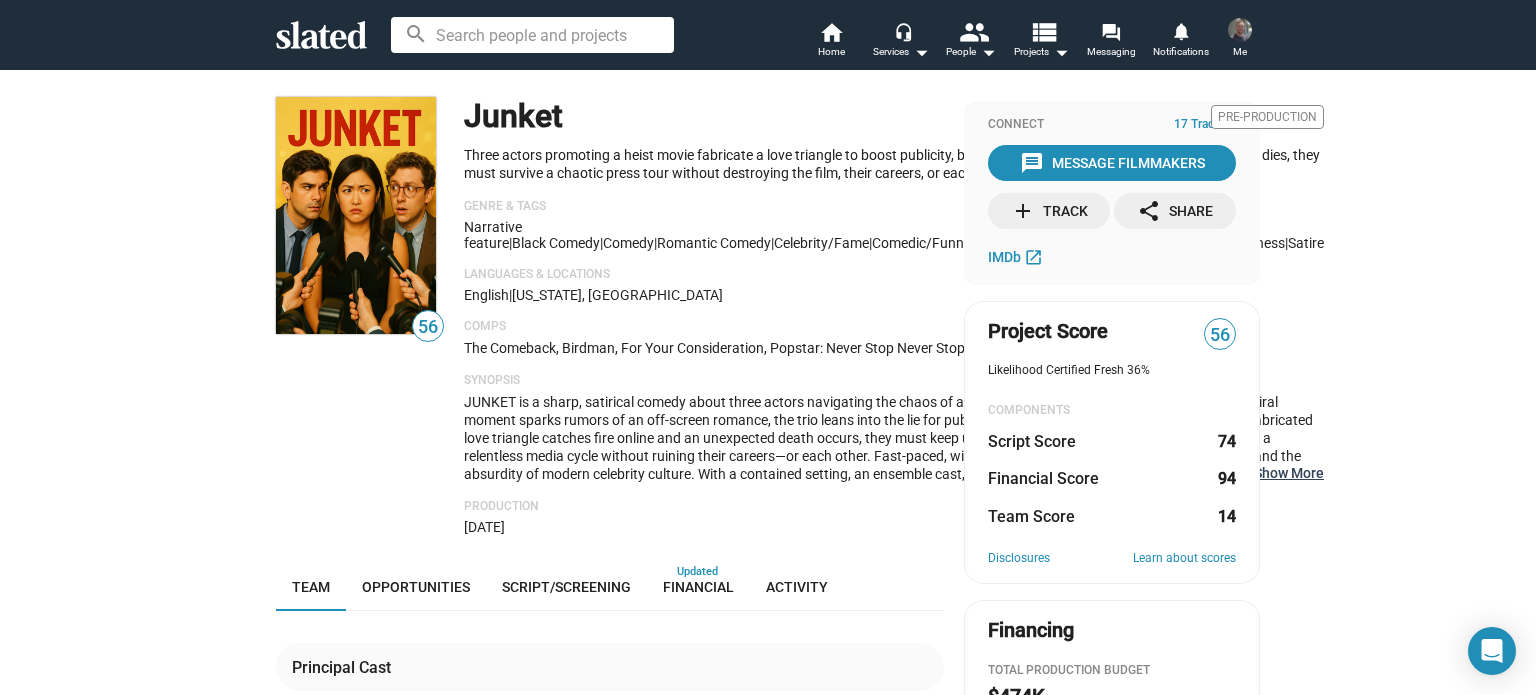 click on "… Show More" 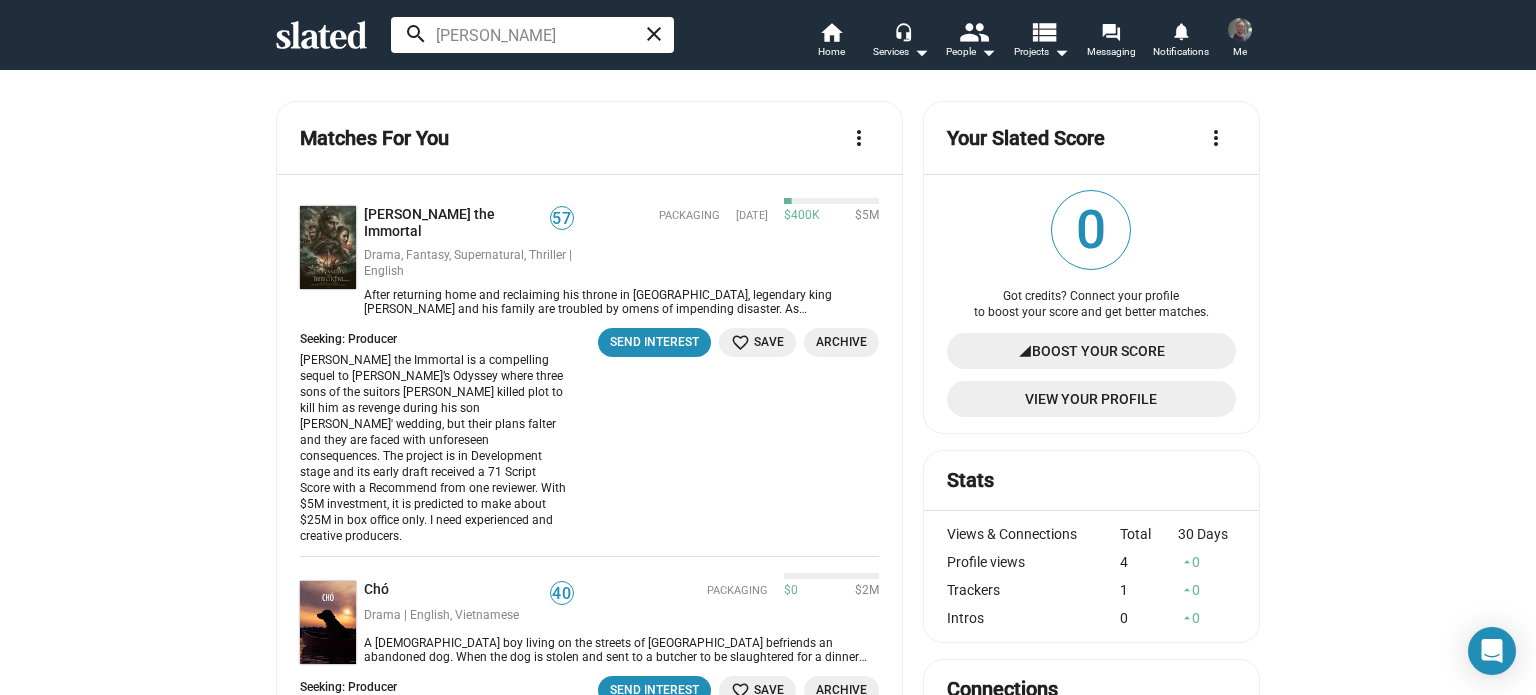 scroll, scrollTop: 0, scrollLeft: 0, axis: both 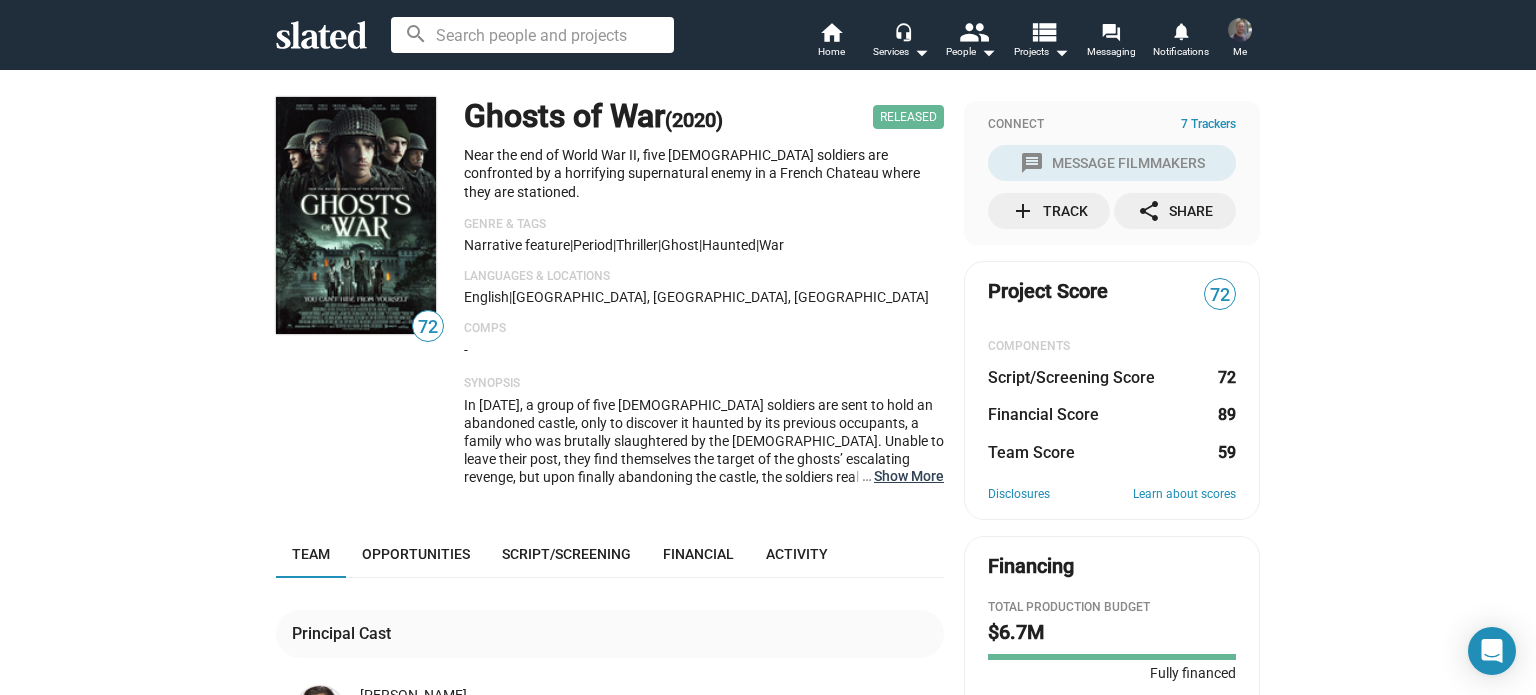 click on "… Show More" 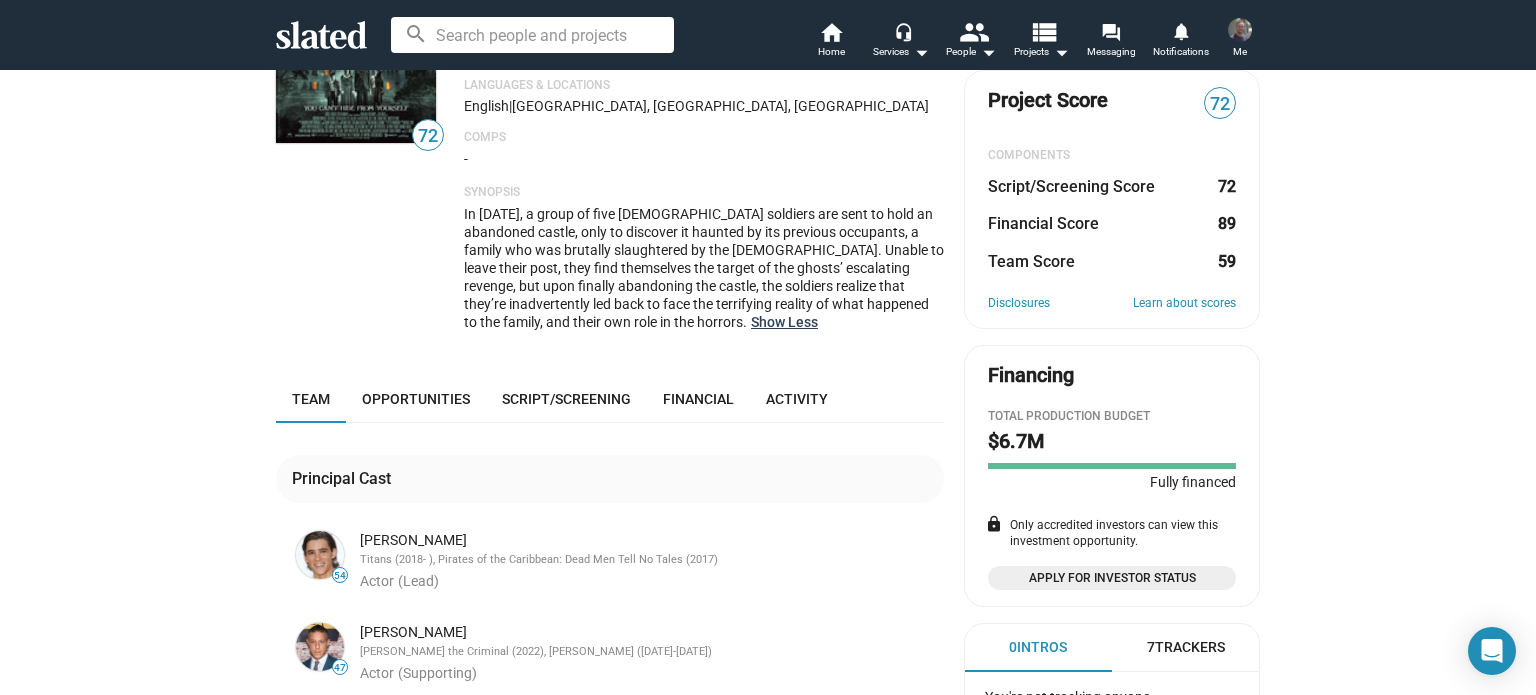 scroll, scrollTop: 300, scrollLeft: 0, axis: vertical 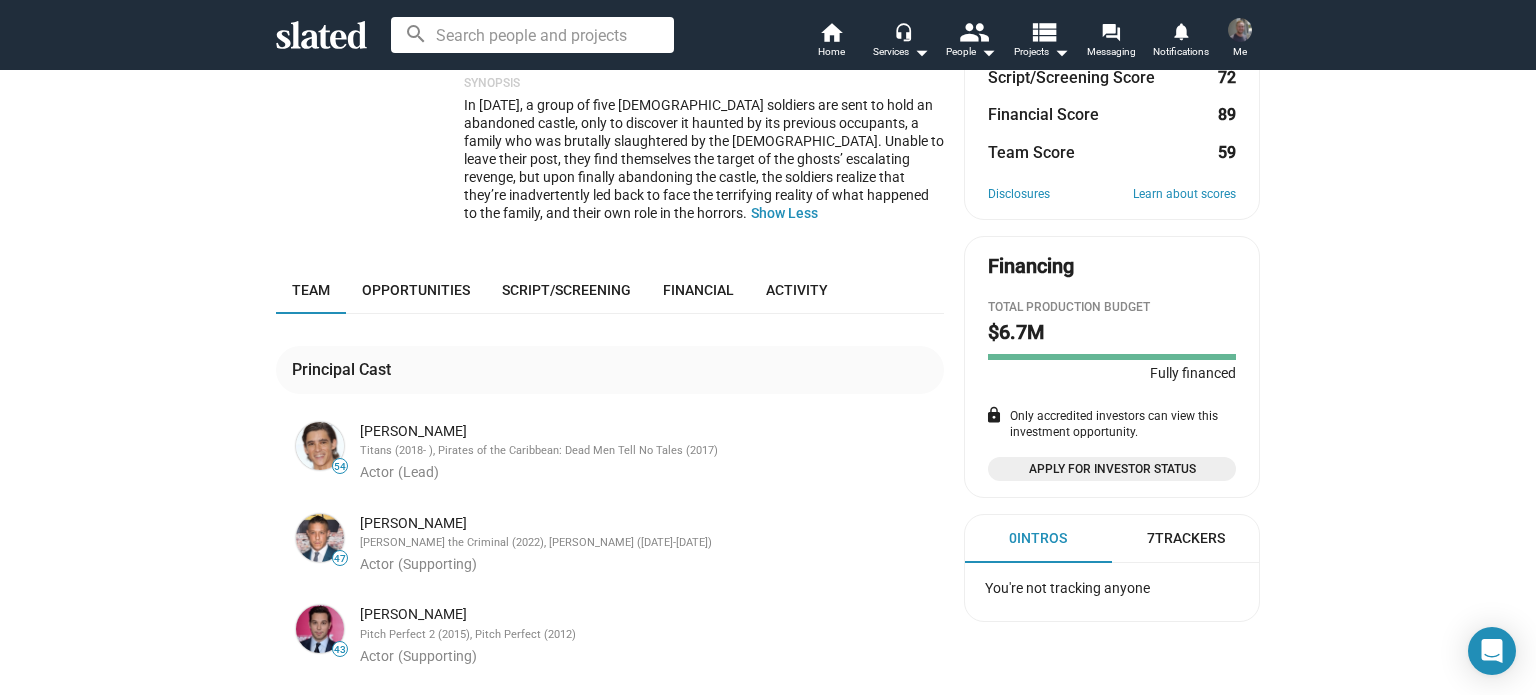 click on "7  Trackers" at bounding box center (1186, 538) 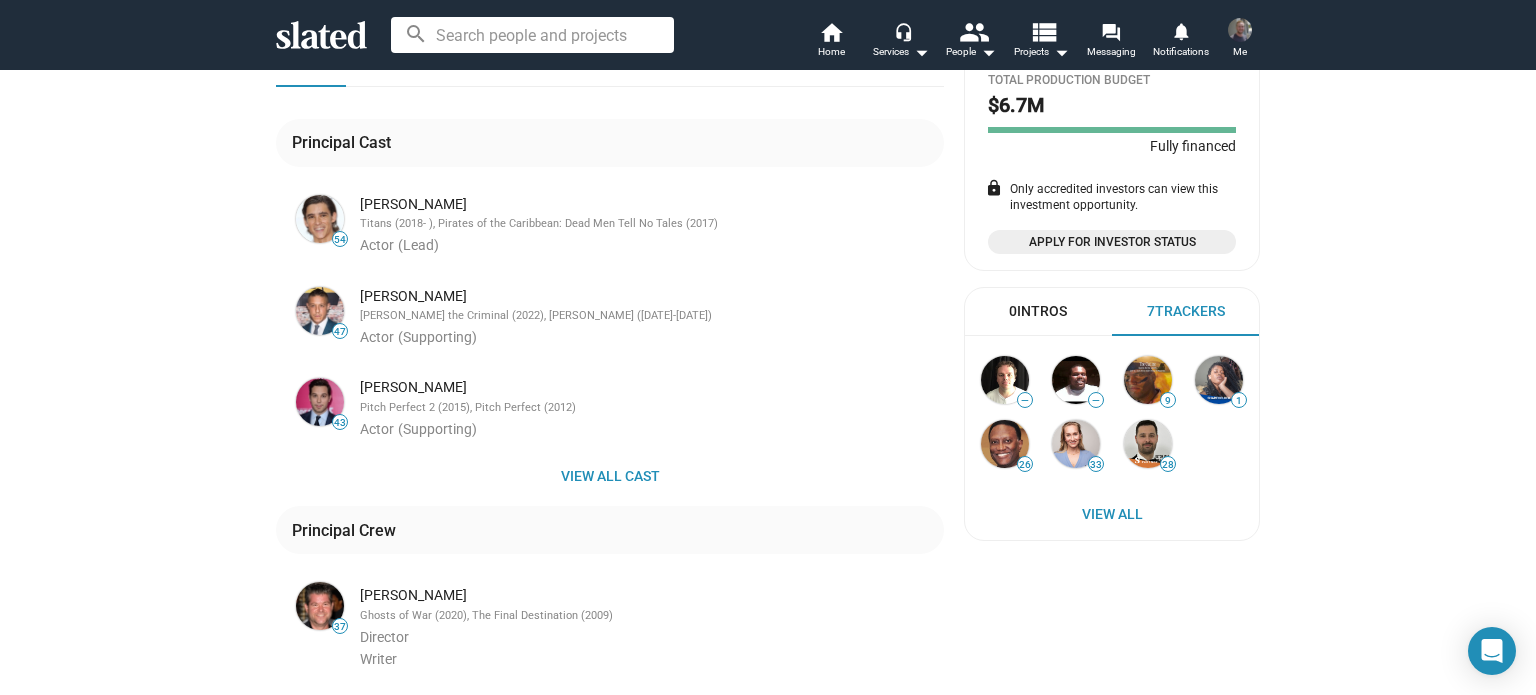 scroll, scrollTop: 600, scrollLeft: 0, axis: vertical 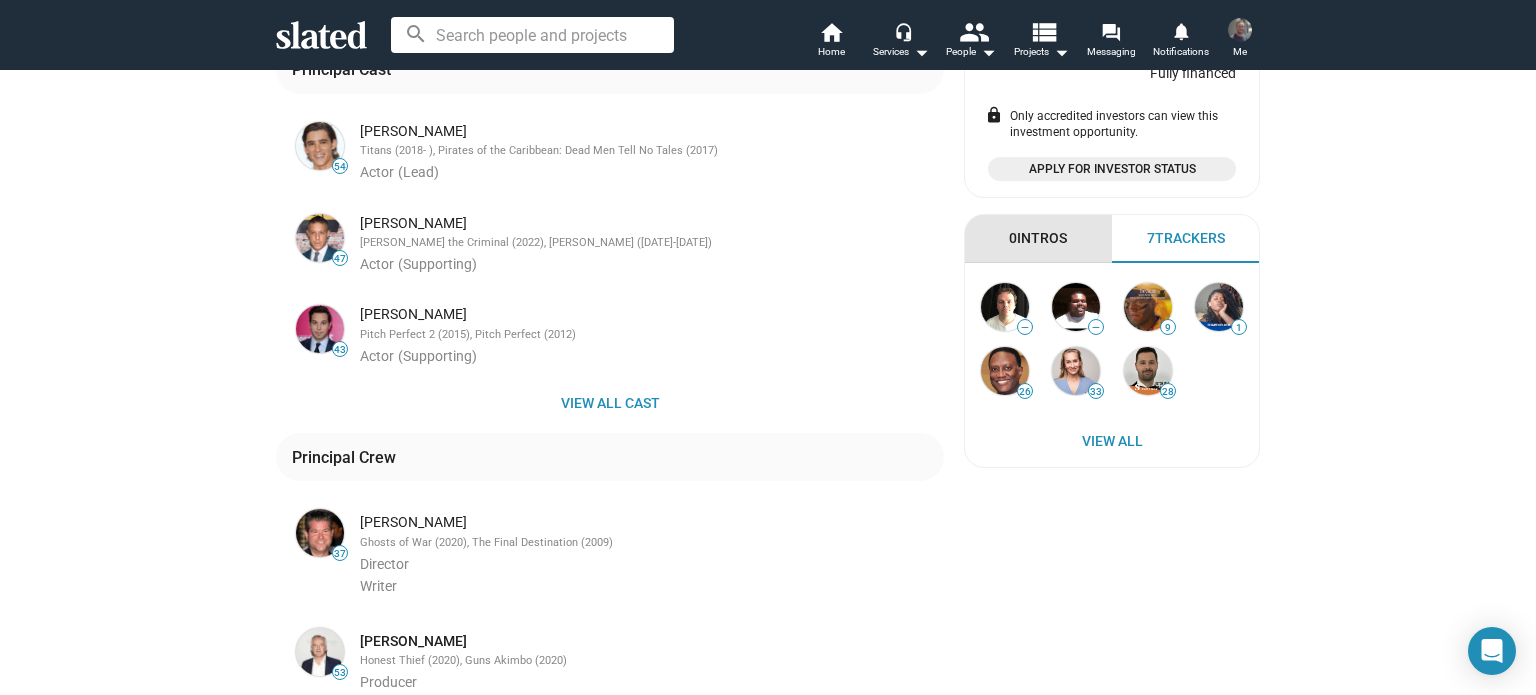 click on "0  Intros" at bounding box center (1038, 238) 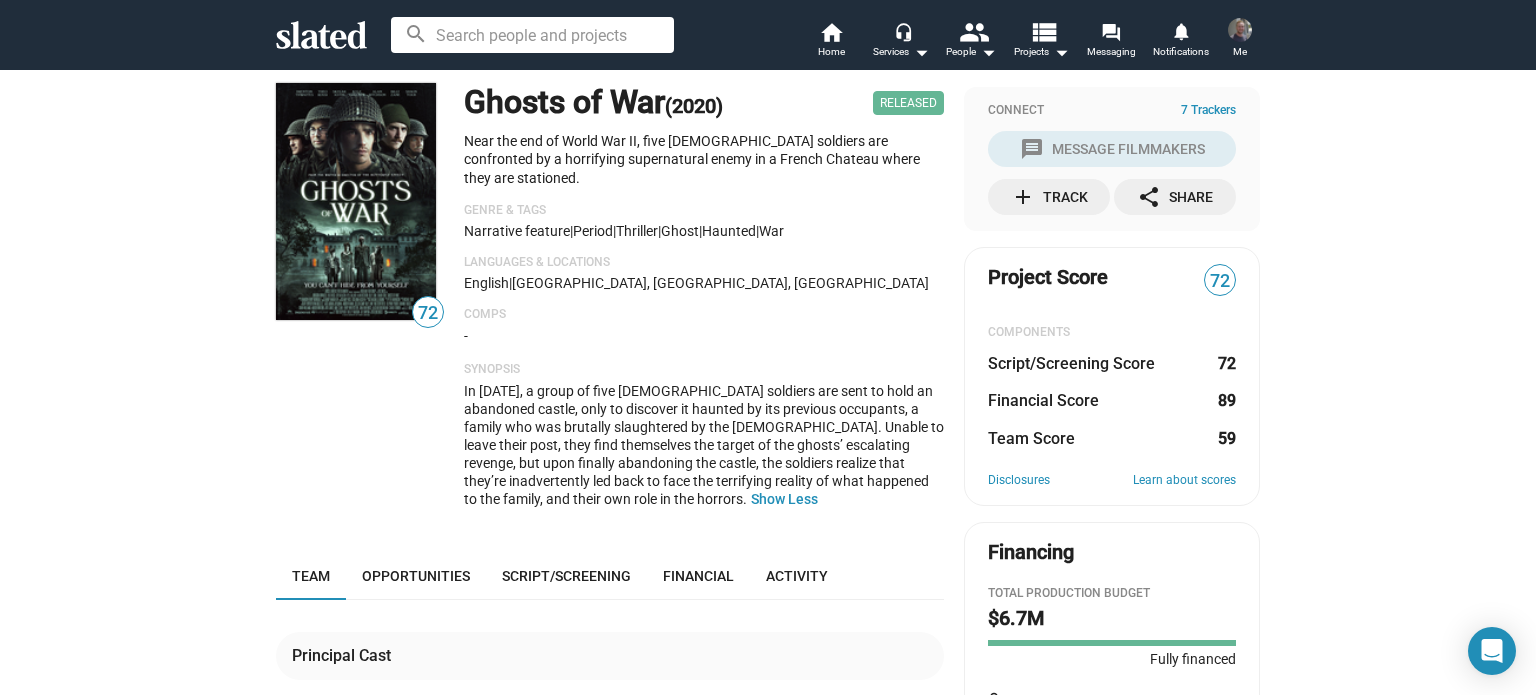 scroll, scrollTop: 0, scrollLeft: 0, axis: both 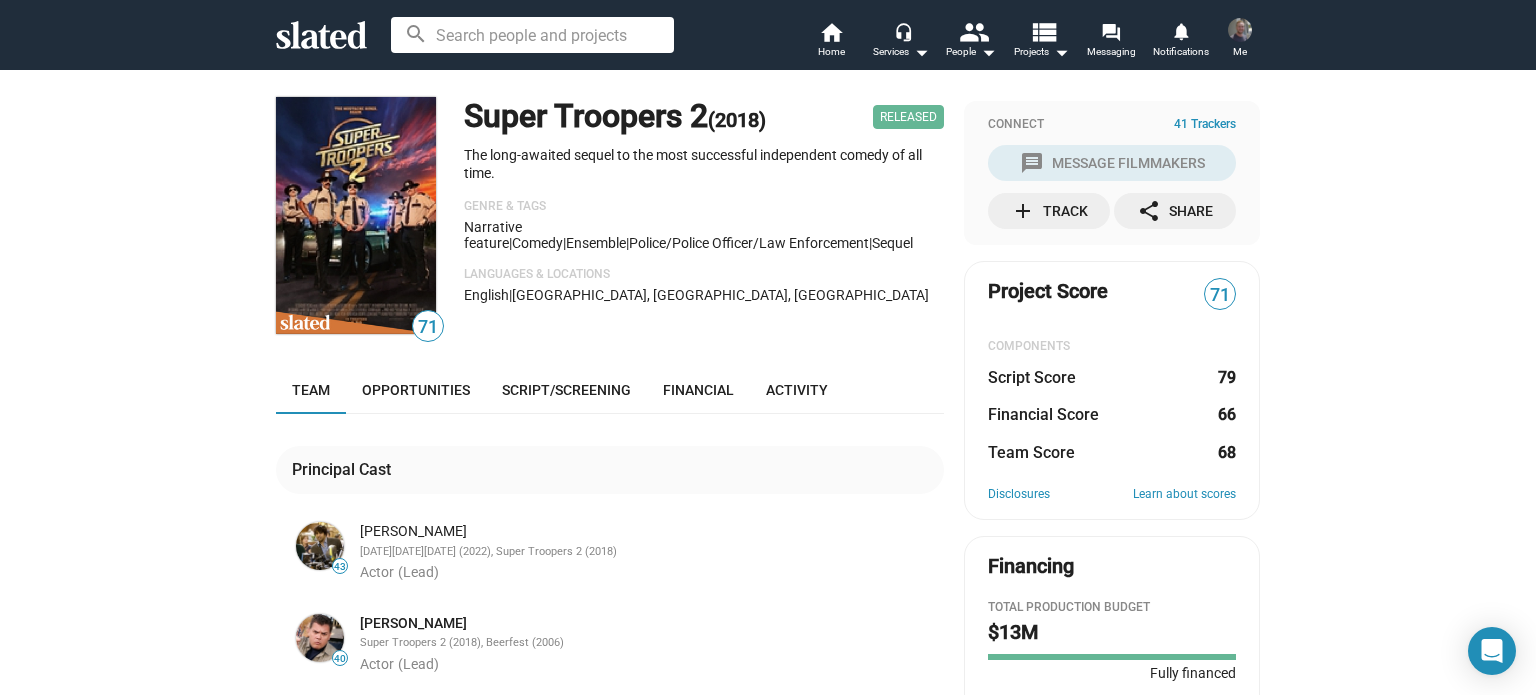 drag, startPoint x: 915, startPoint y: 742, endPoint x: 800, endPoint y: 687, distance: 127.47549 